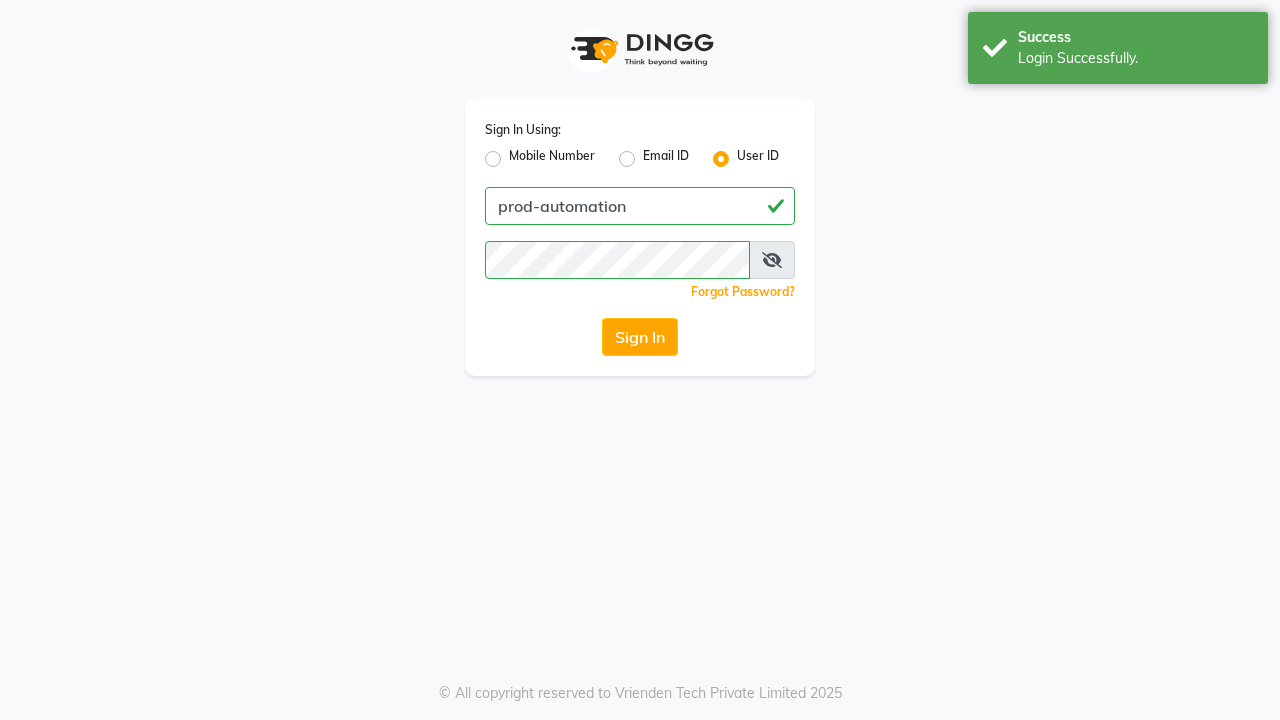 scroll, scrollTop: 0, scrollLeft: 0, axis: both 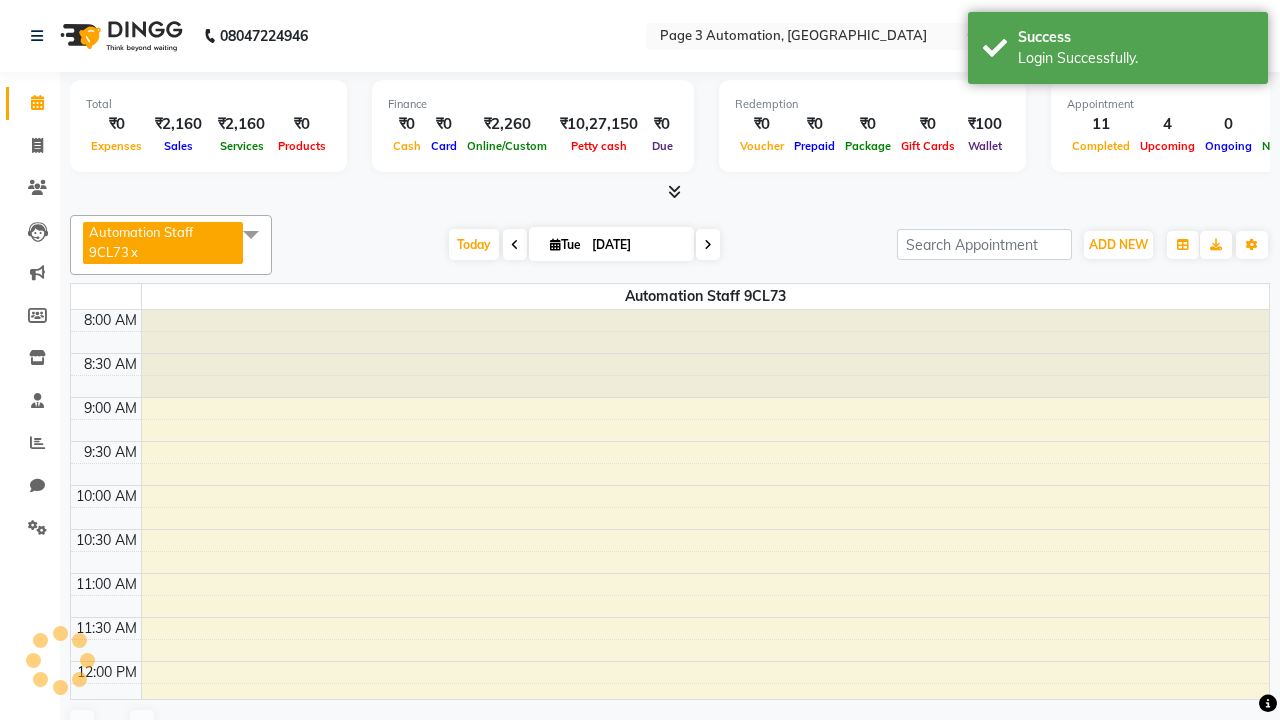 select on "en" 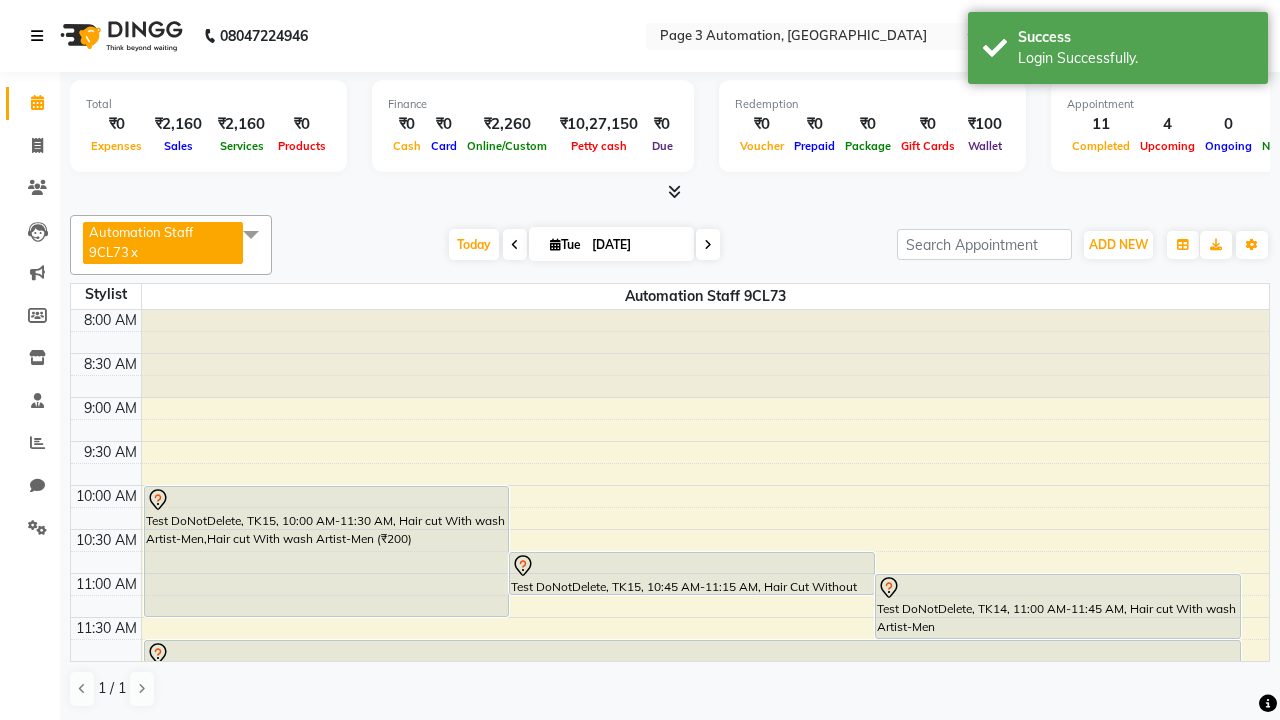 click at bounding box center (37, 36) 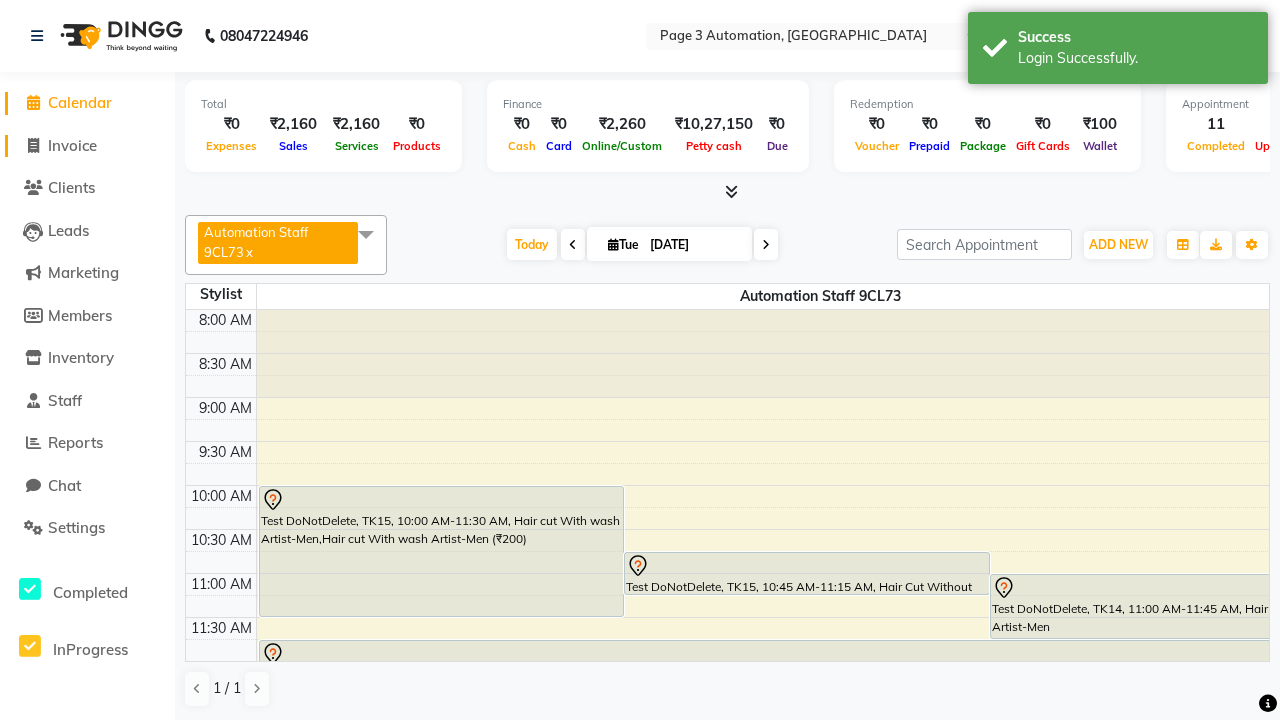 click on "Invoice" 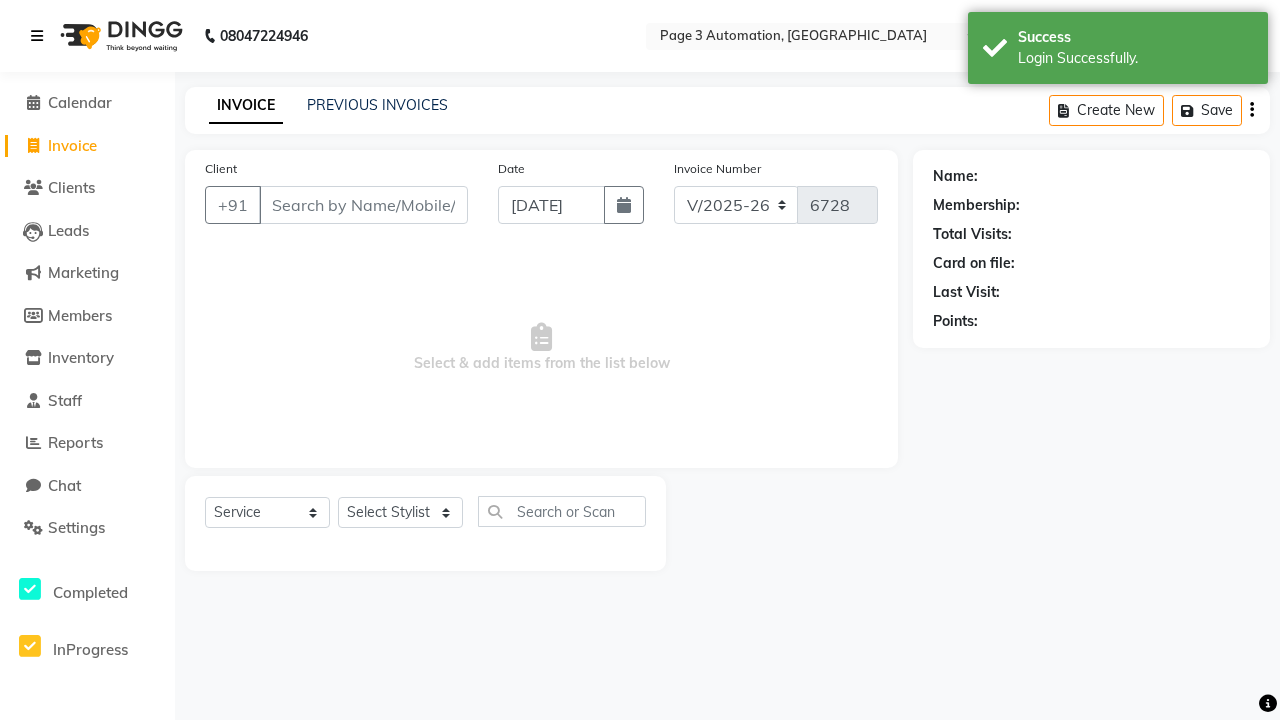 click at bounding box center (37, 36) 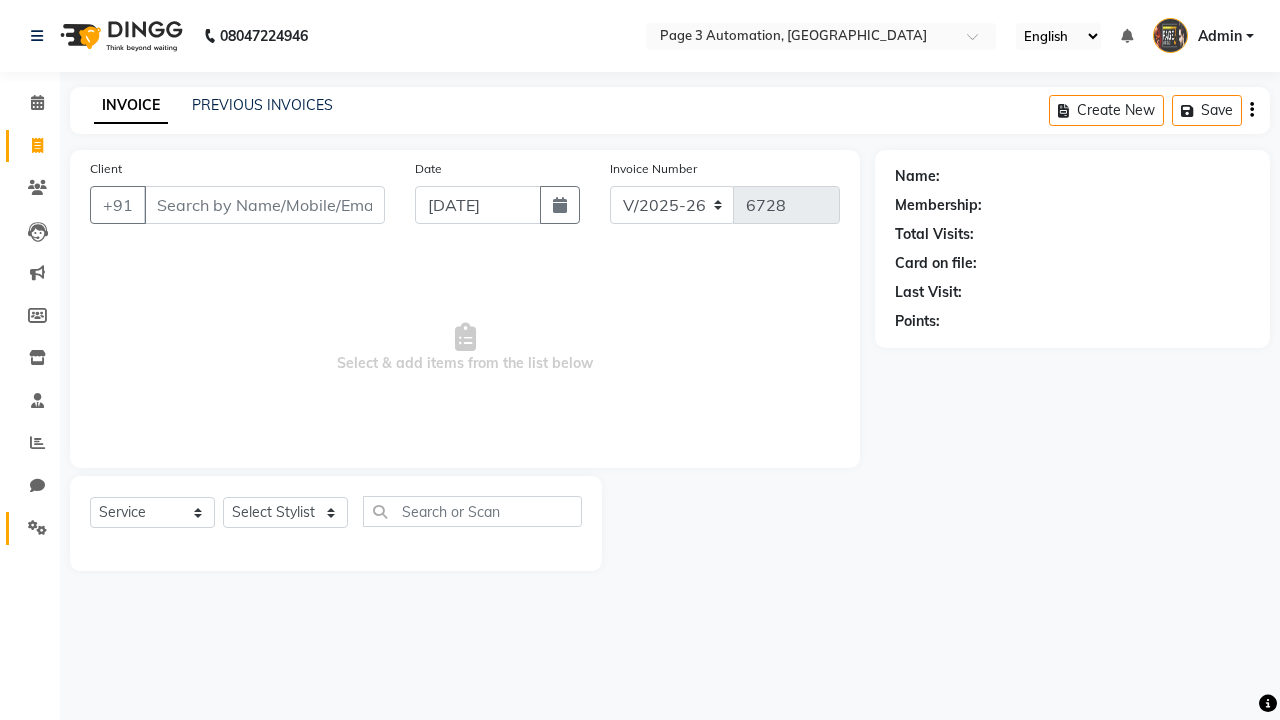 click 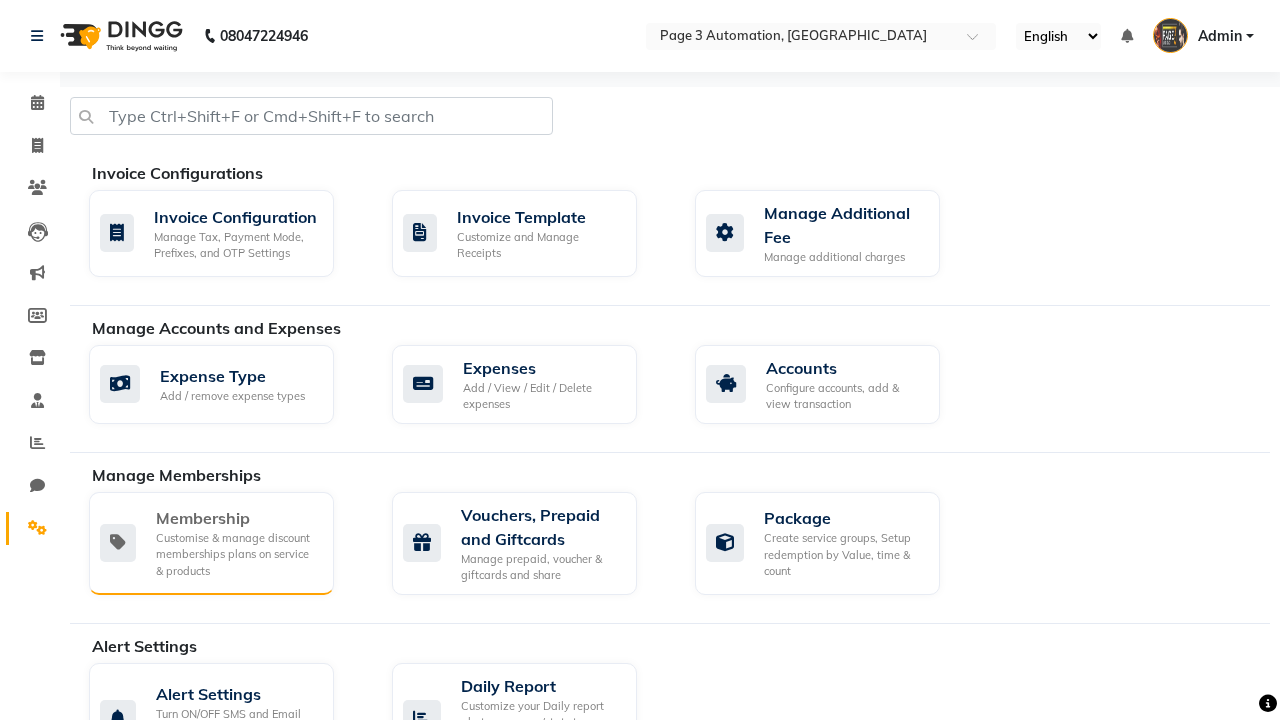 click on "Membership" 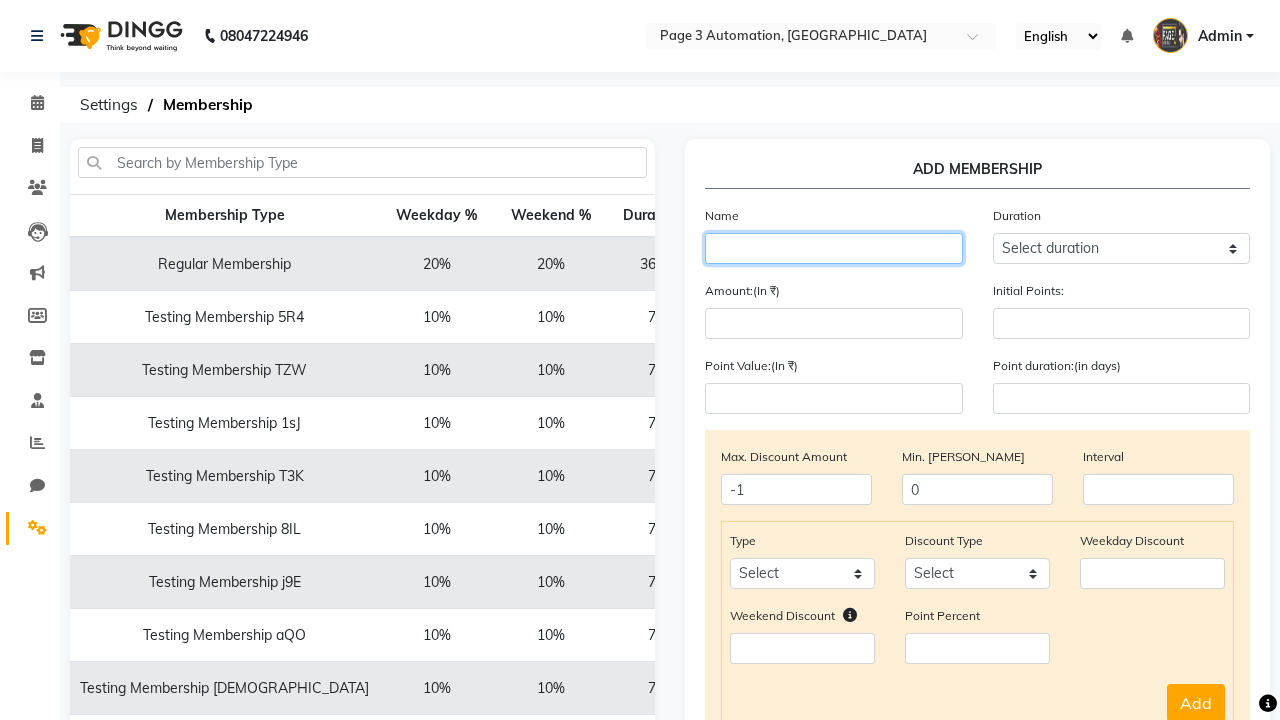 type on "Testing Membership rPD" 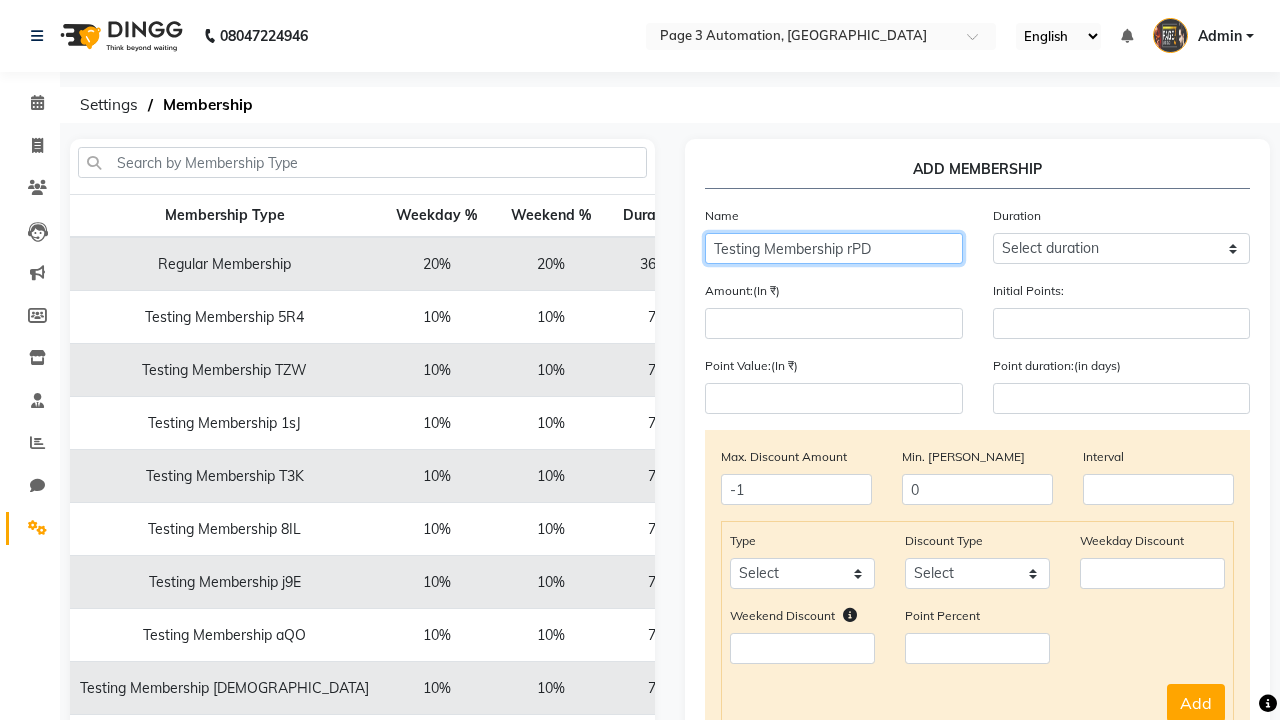 select on "1: 7" 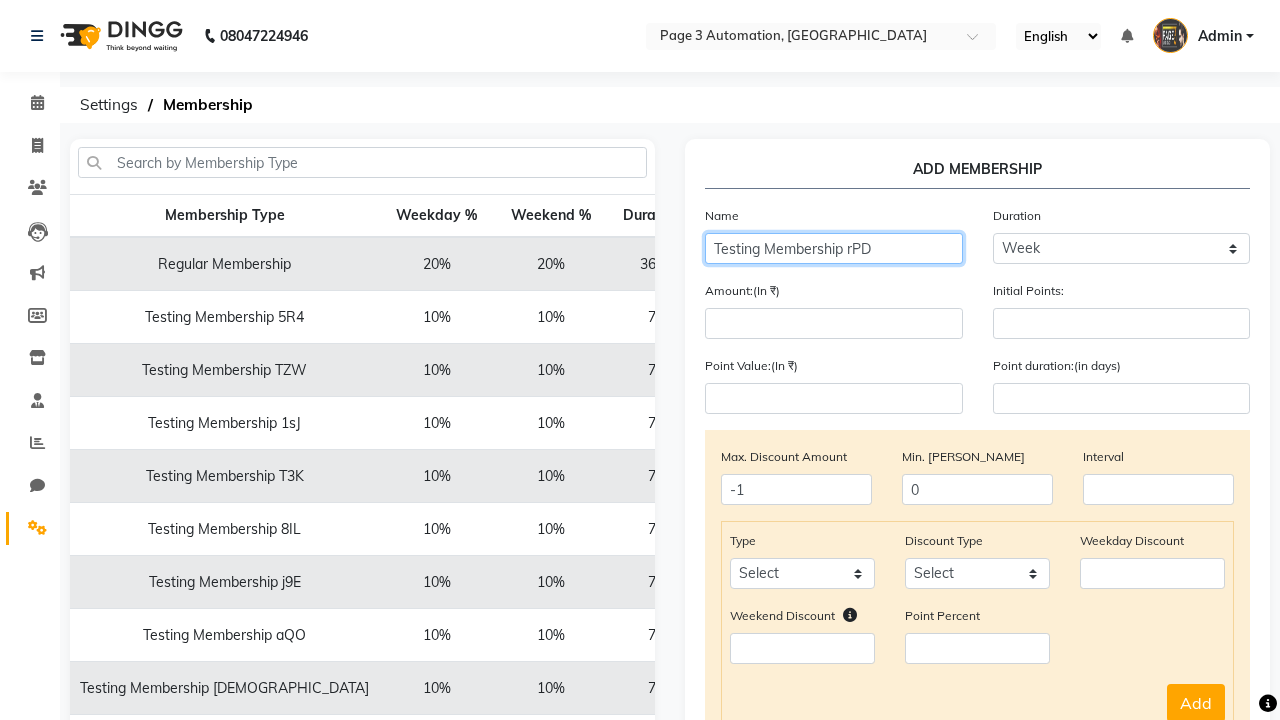 type on "7" 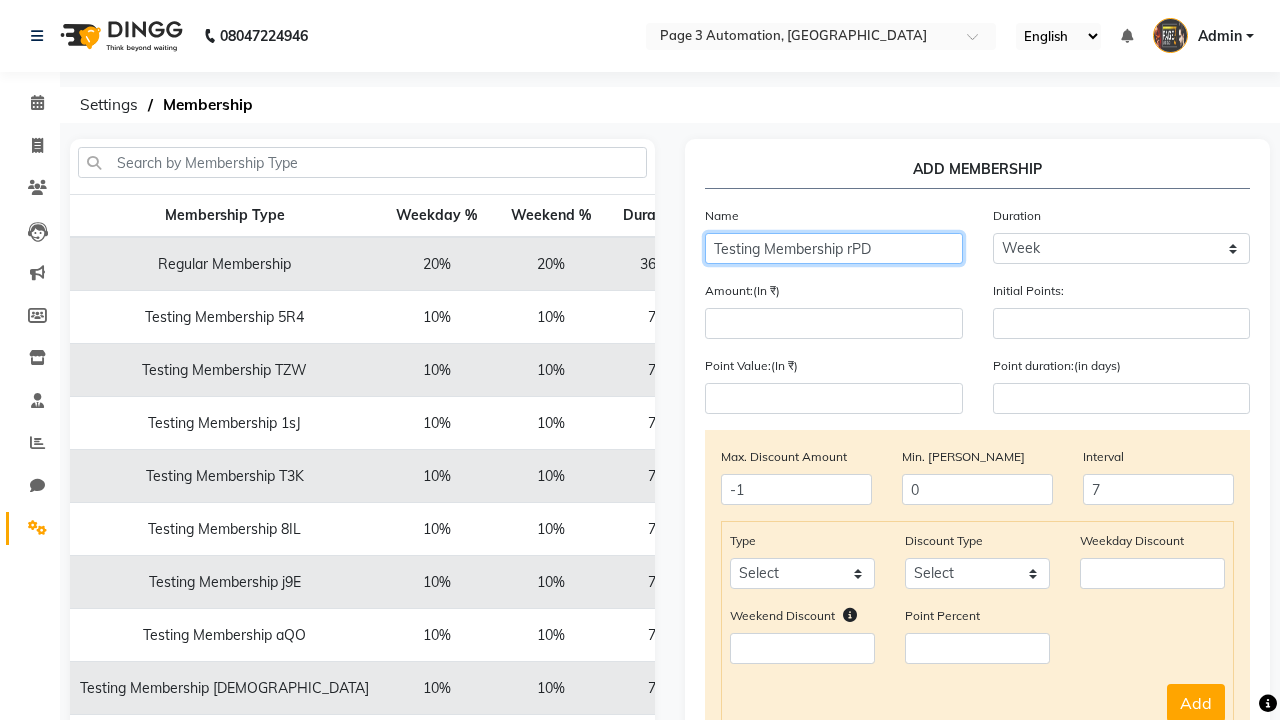type on "Testing Membership rPD" 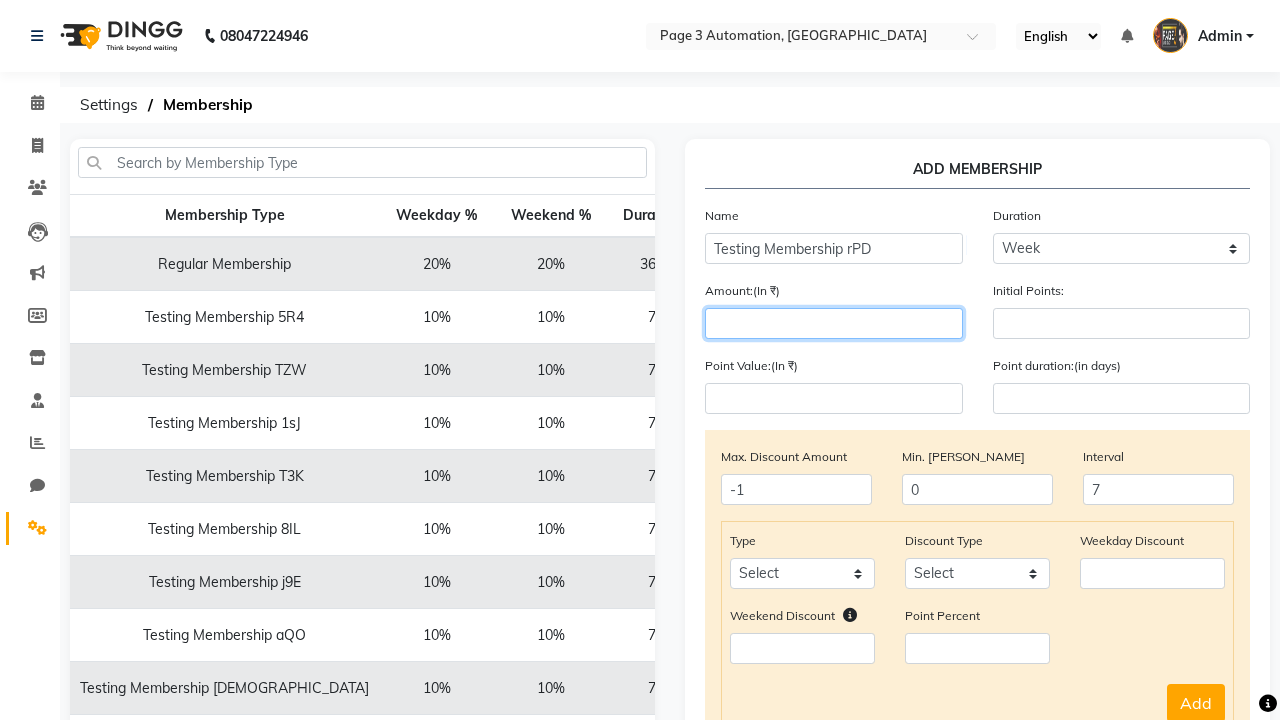 type on "1000" 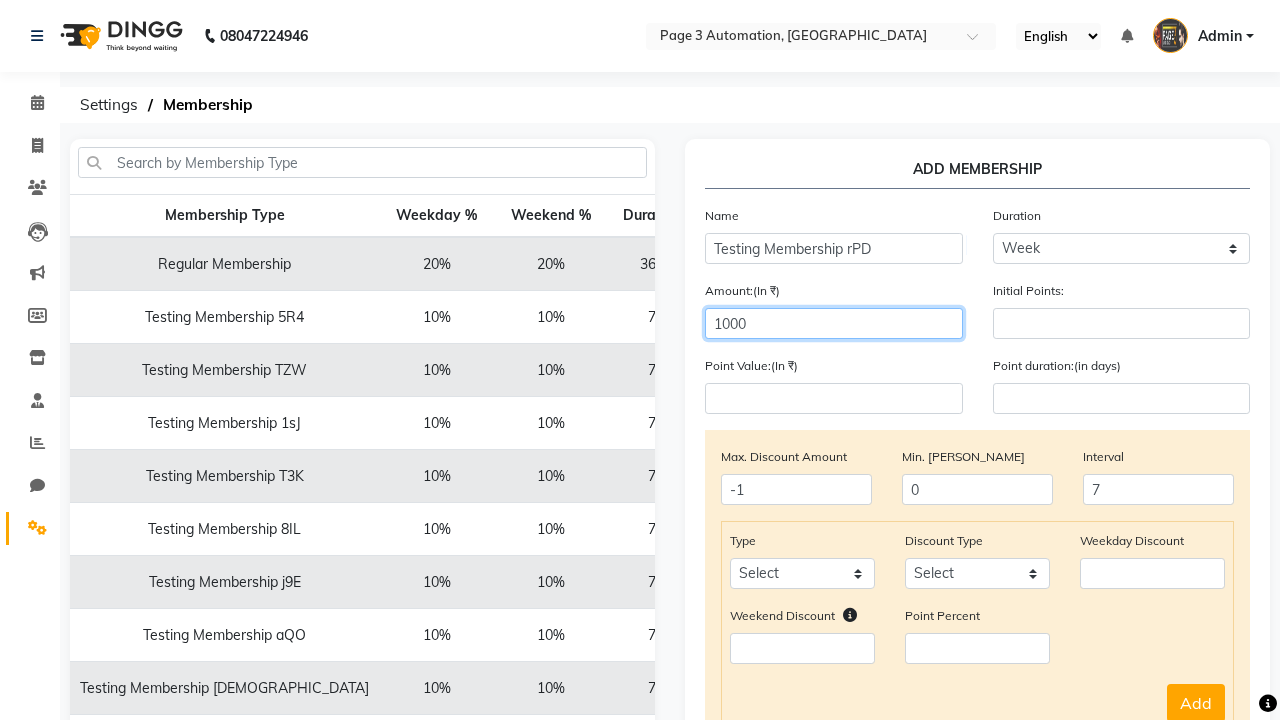 select on "service" 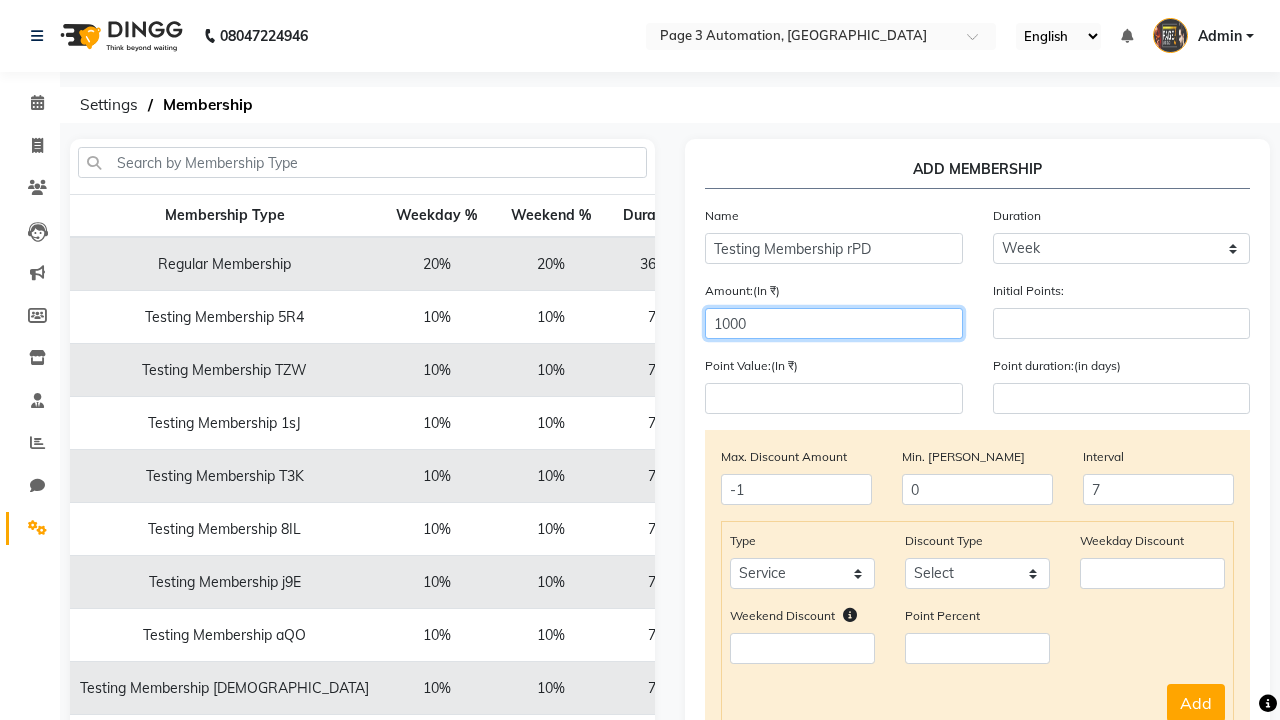 select on "Percent" 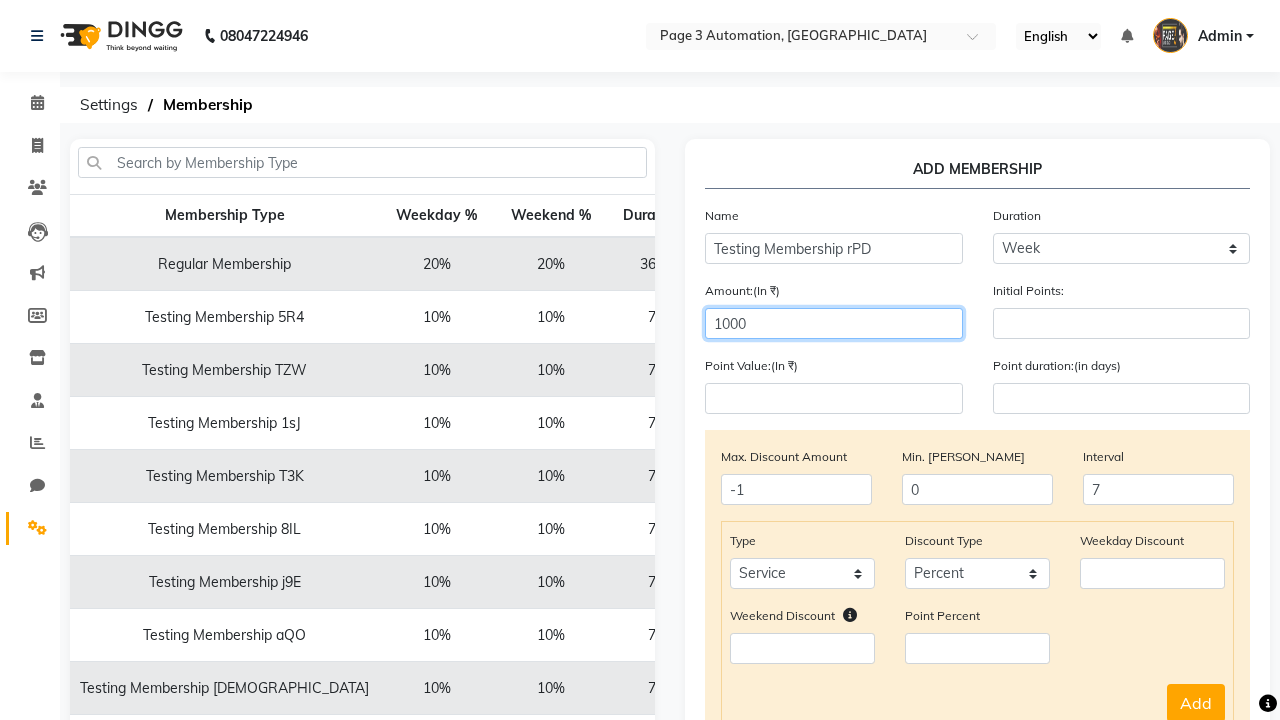 type on "1000" 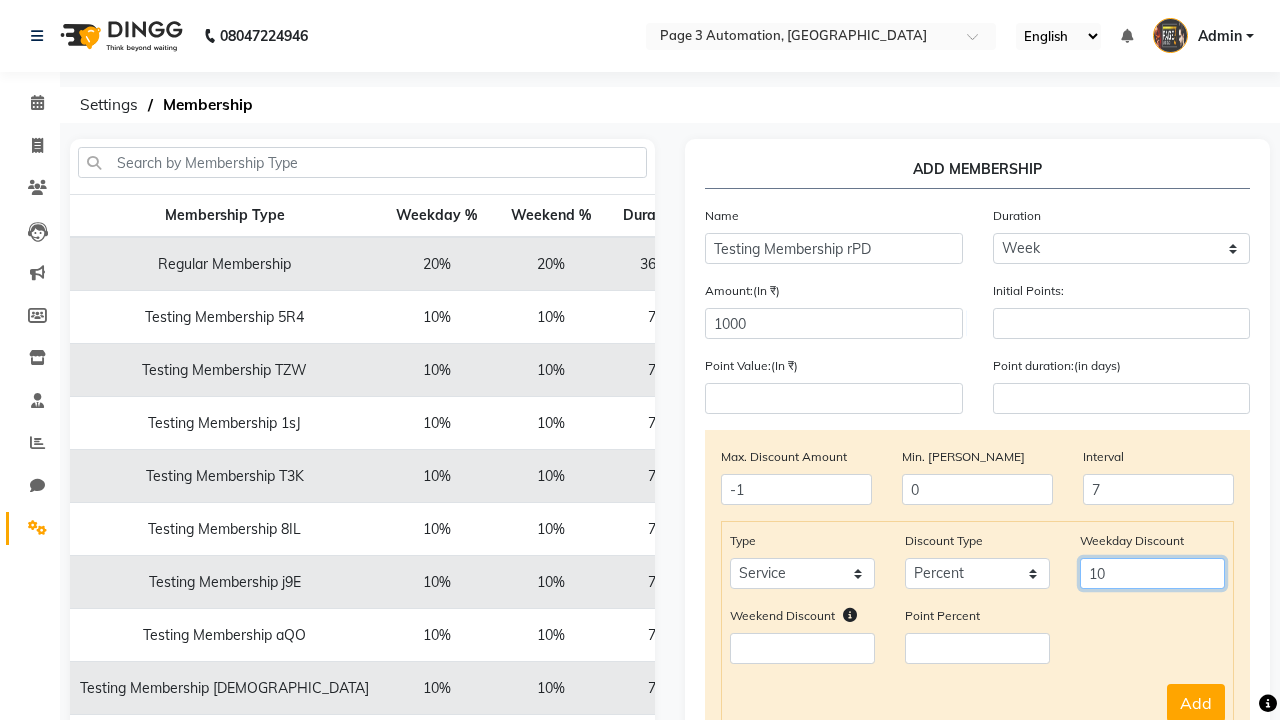 type on "10" 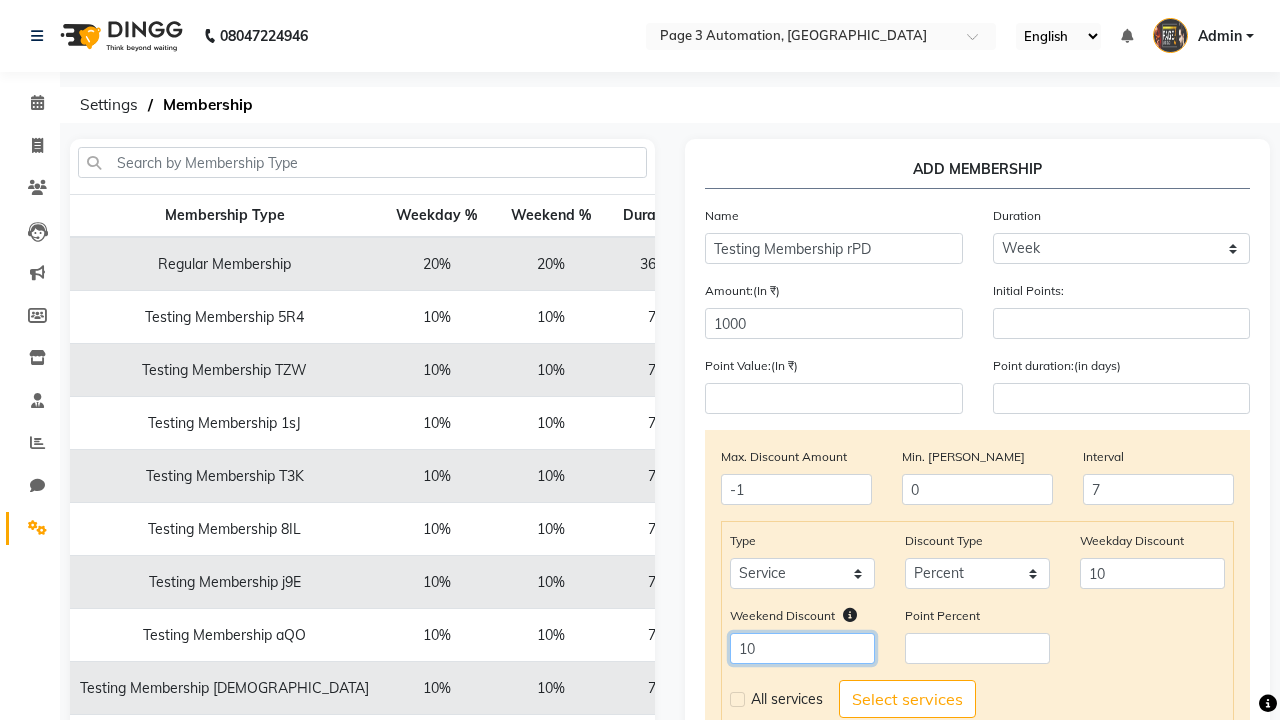 type on "10" 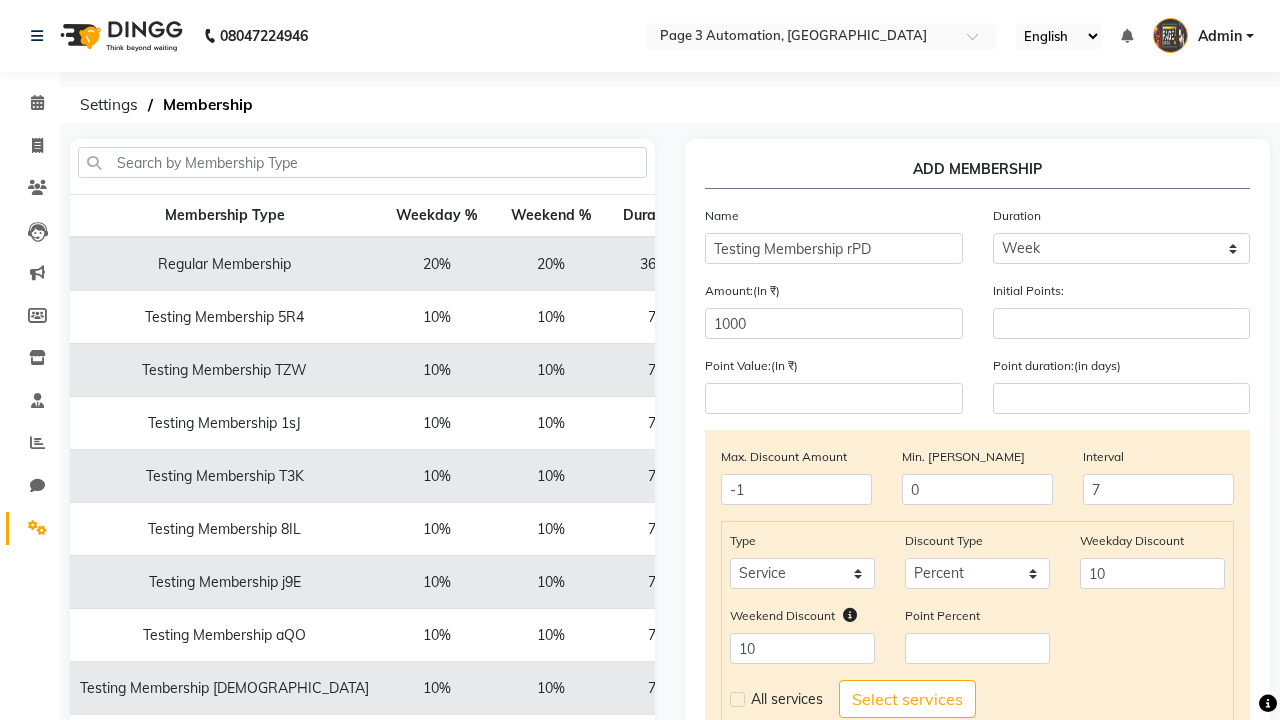 click 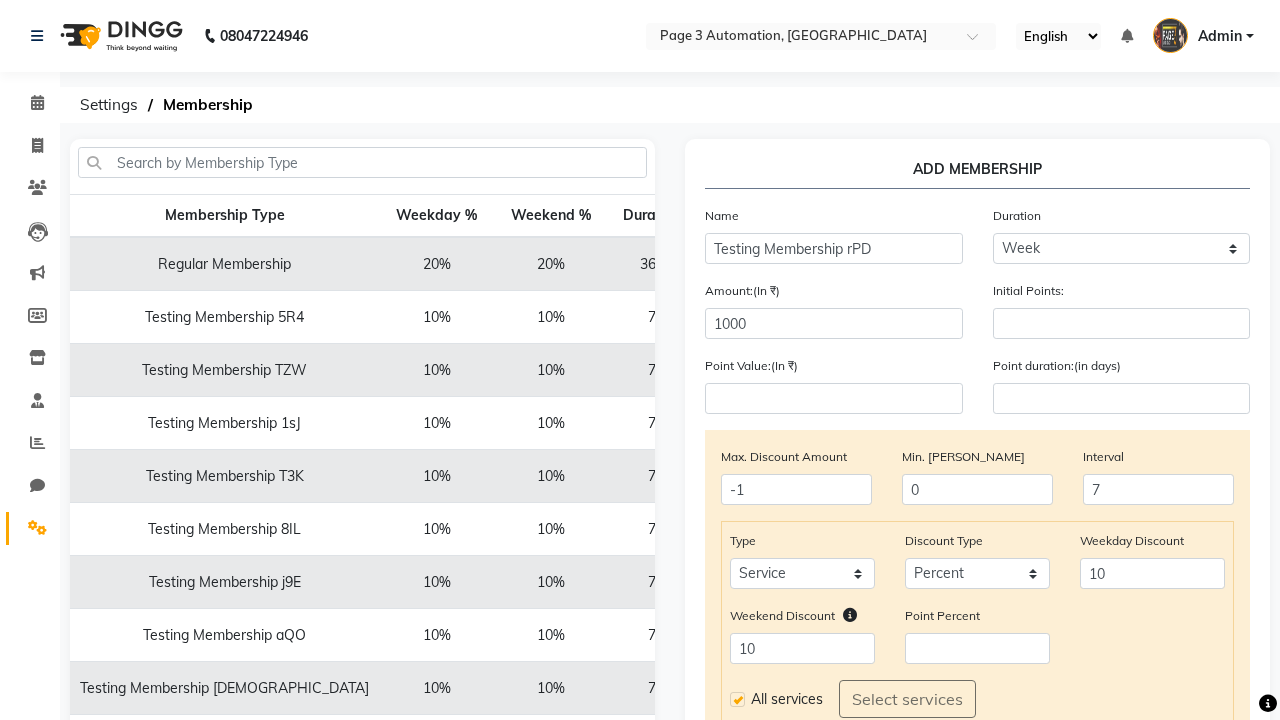 click on "Add" 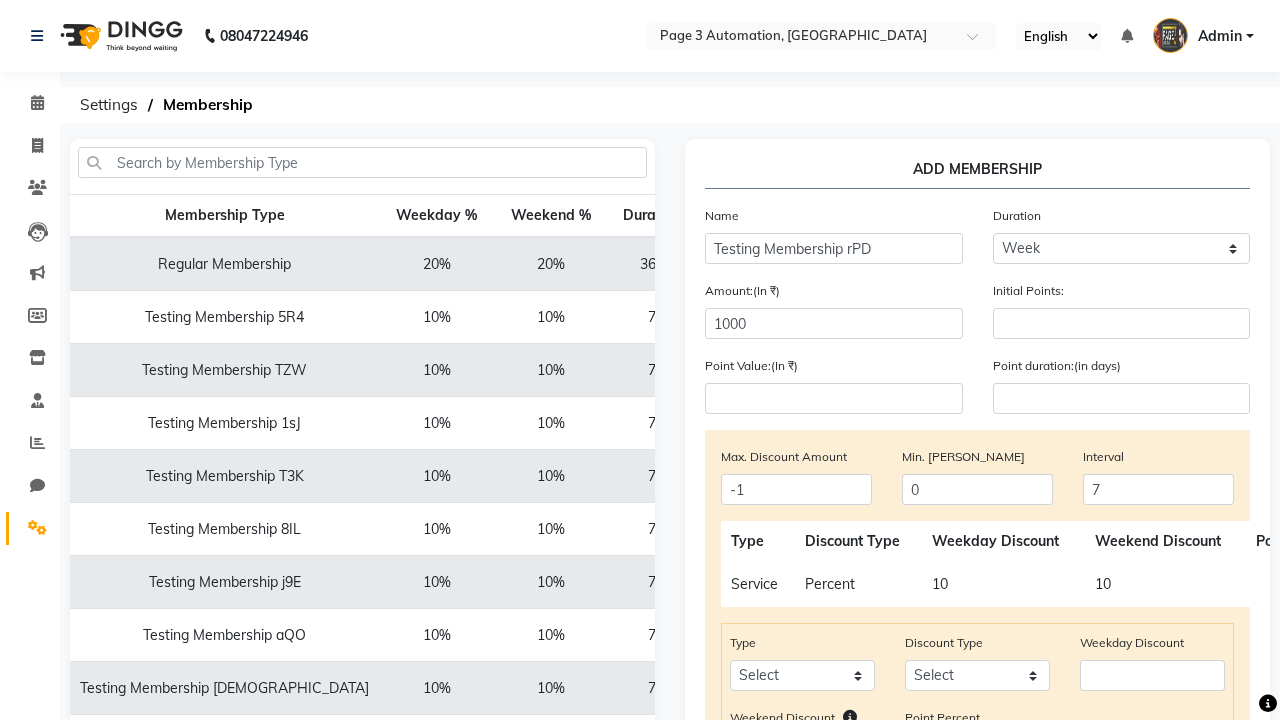 scroll, scrollTop: 334, scrollLeft: 0, axis: vertical 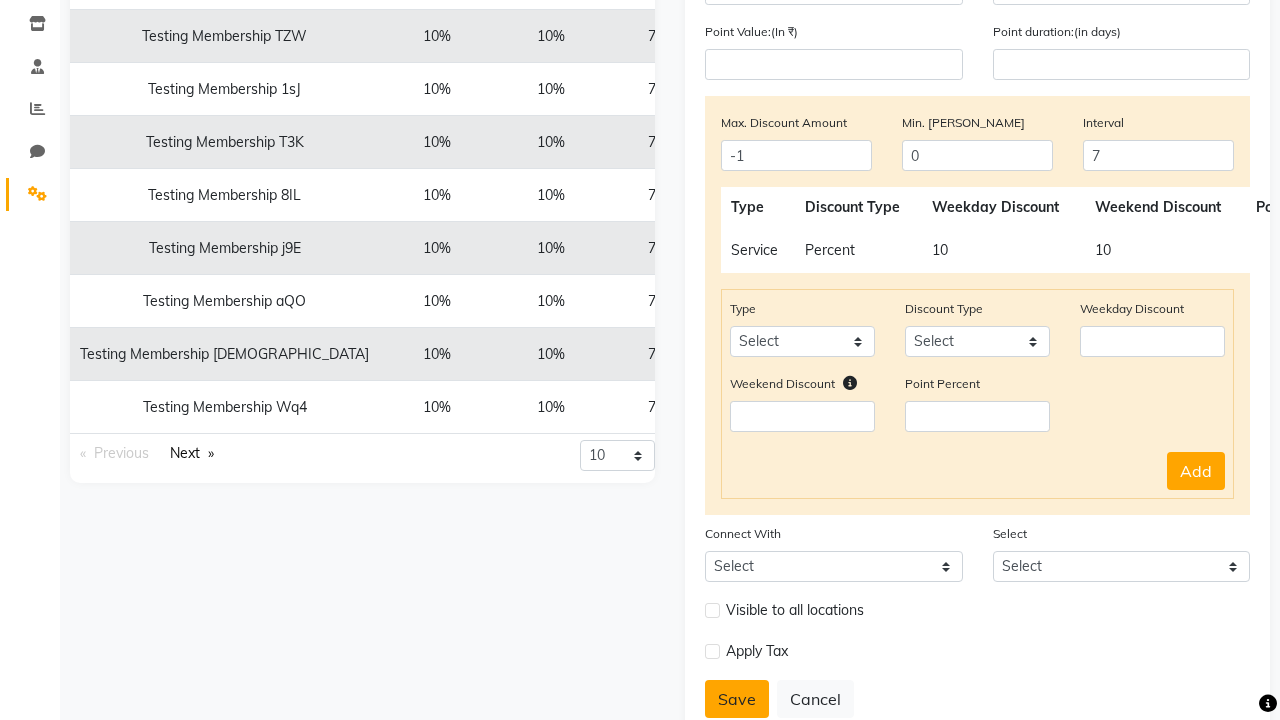 click on "Save" 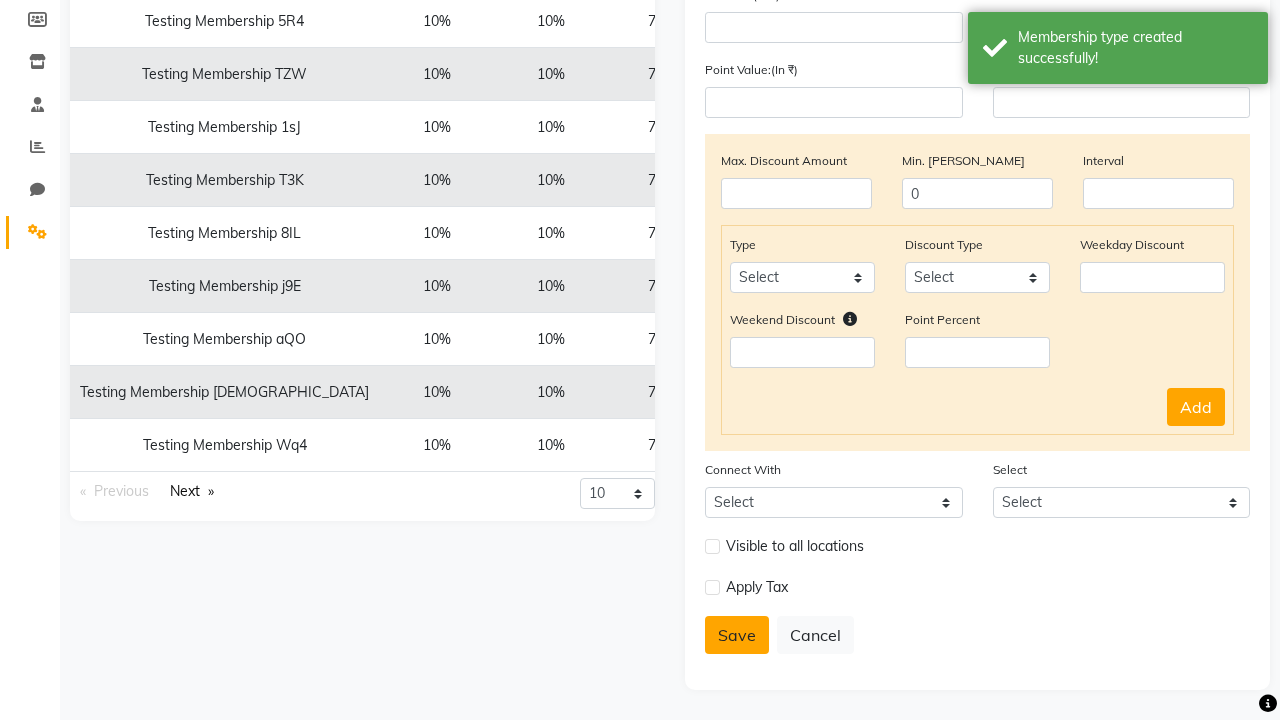 scroll, scrollTop: 296, scrollLeft: 0, axis: vertical 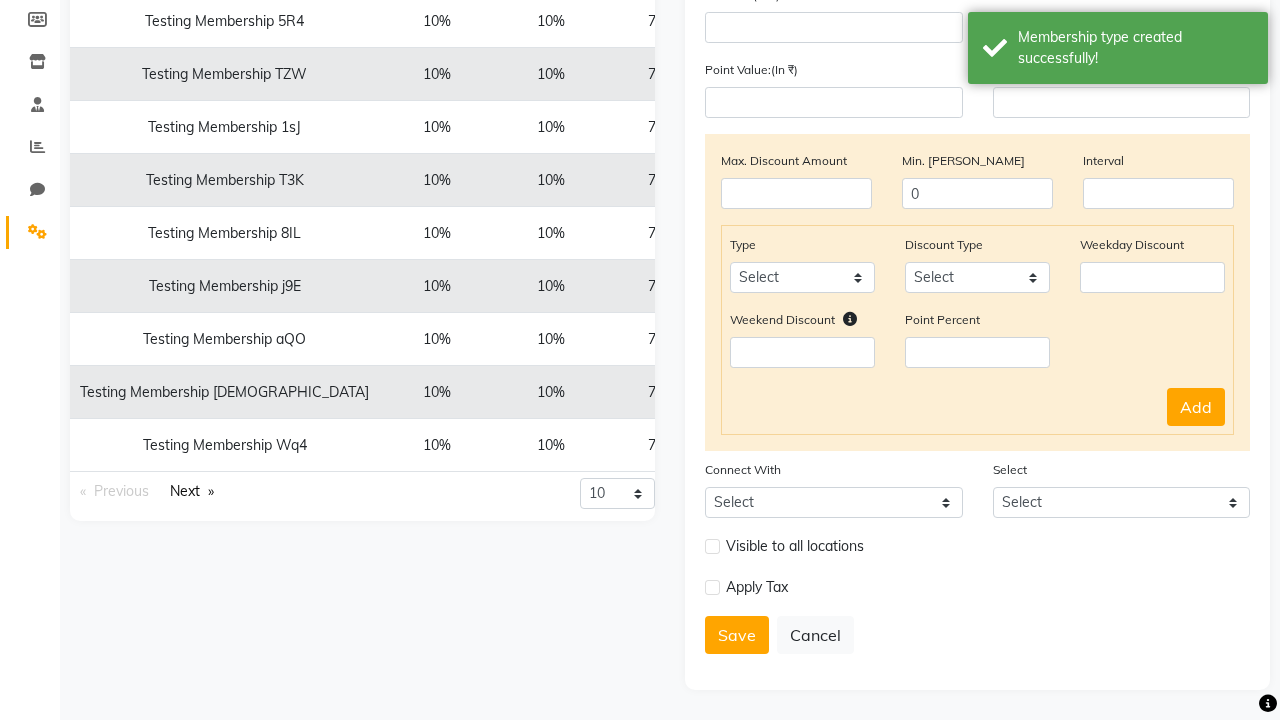 click on "Membership type created successfully!" at bounding box center [1135, 48] 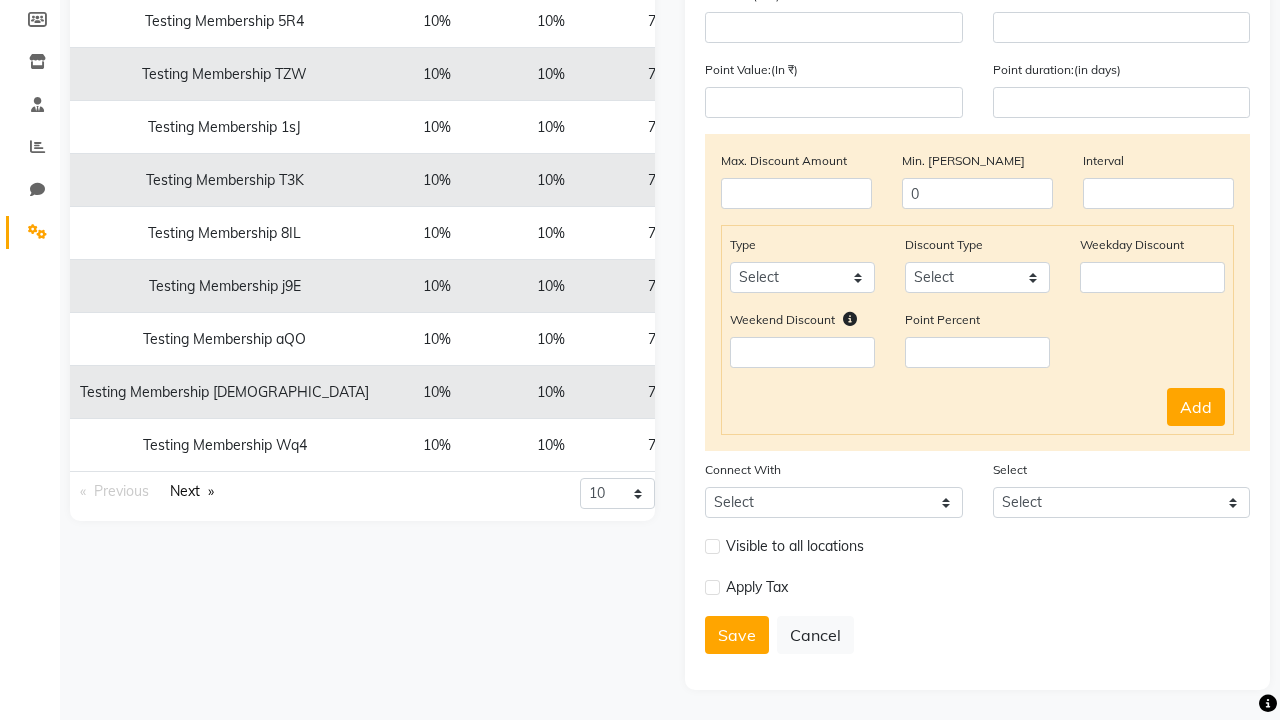 click at bounding box center [37, -260] 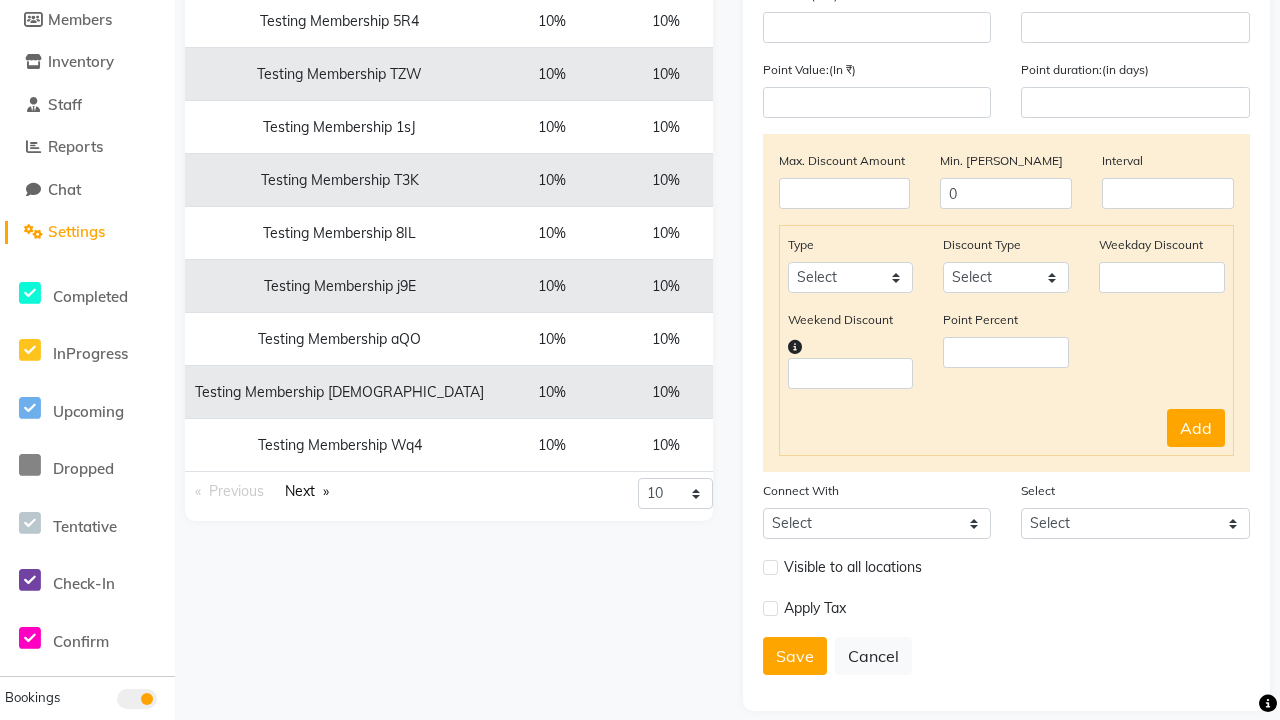 scroll, scrollTop: 0, scrollLeft: 0, axis: both 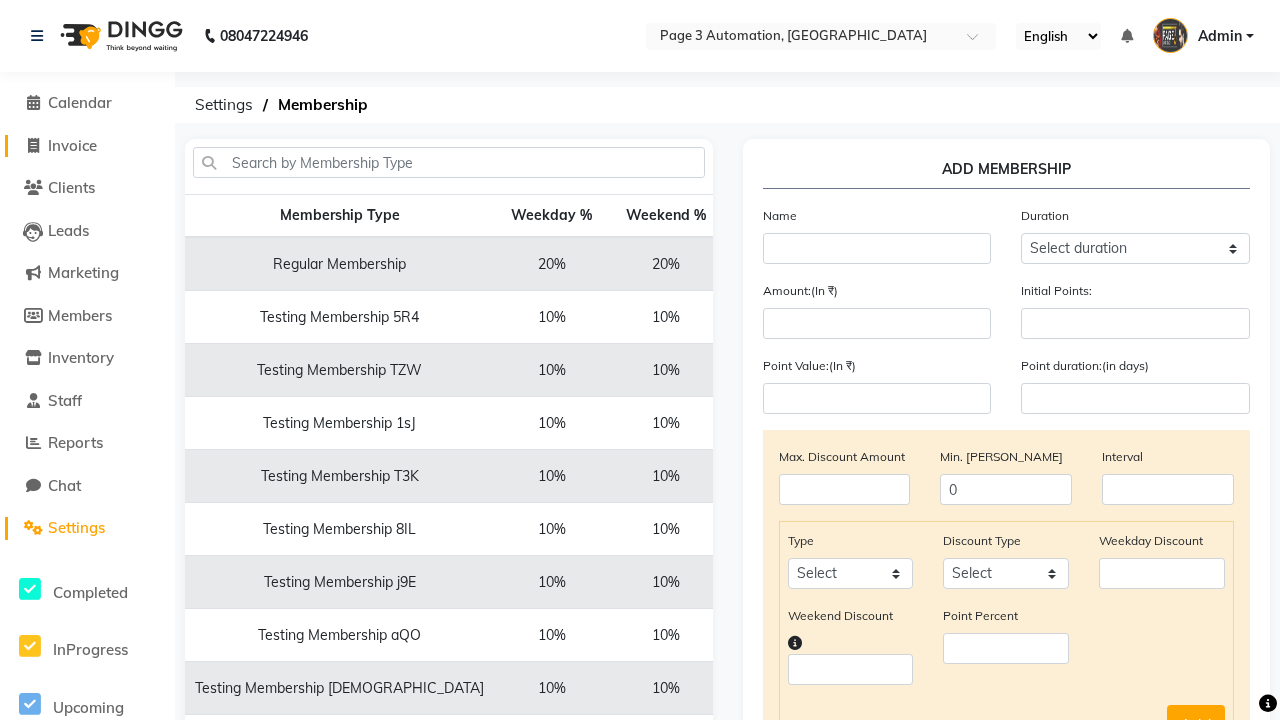 click on "Invoice" 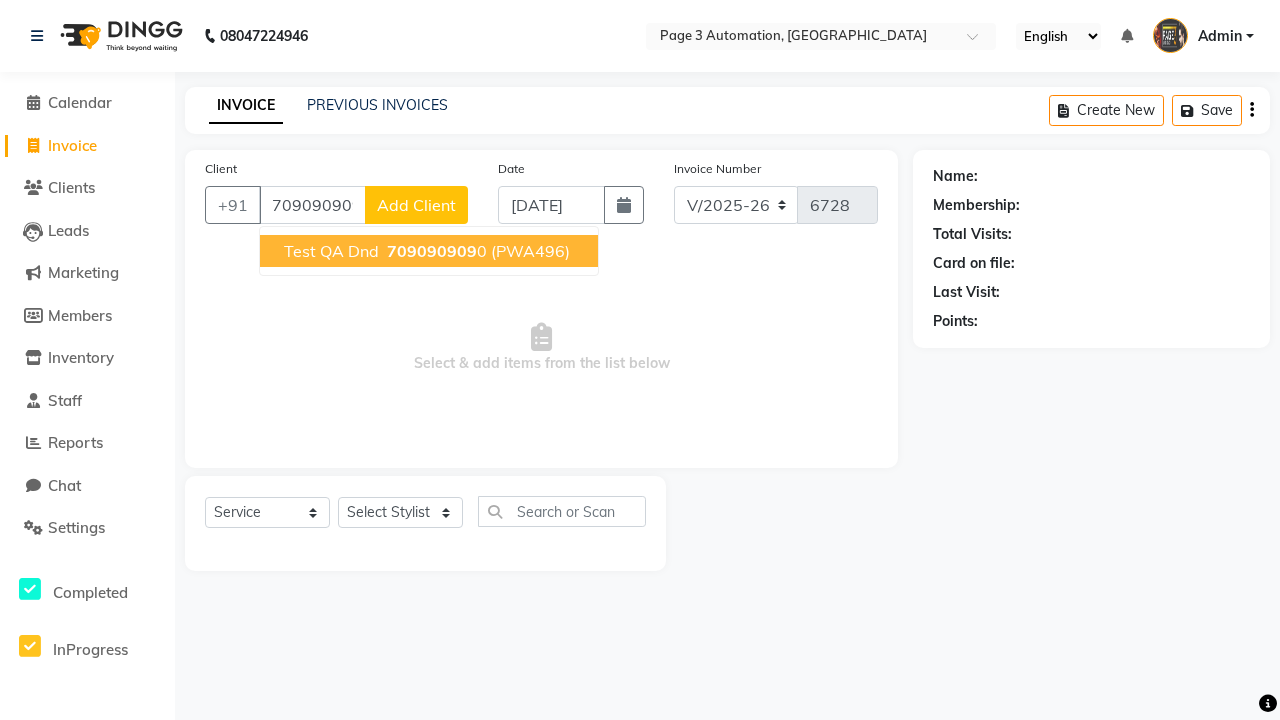 click on "709090909" at bounding box center (432, 251) 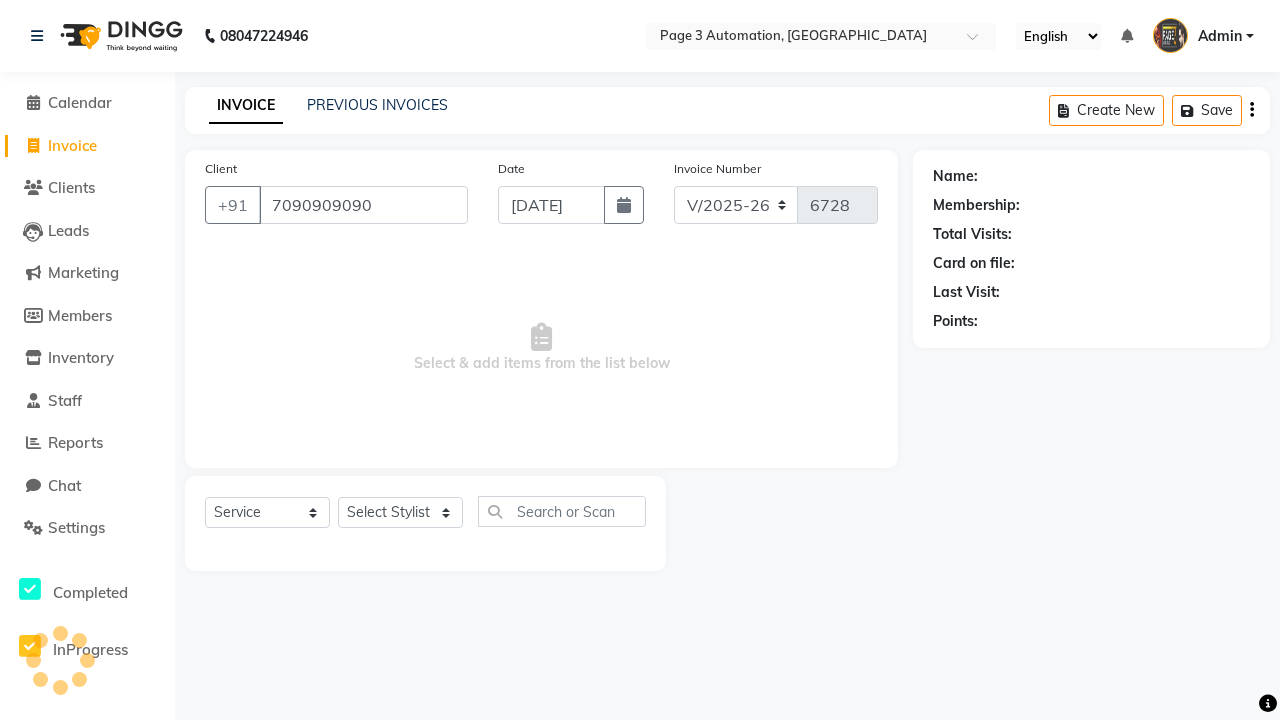 type on "7090909090" 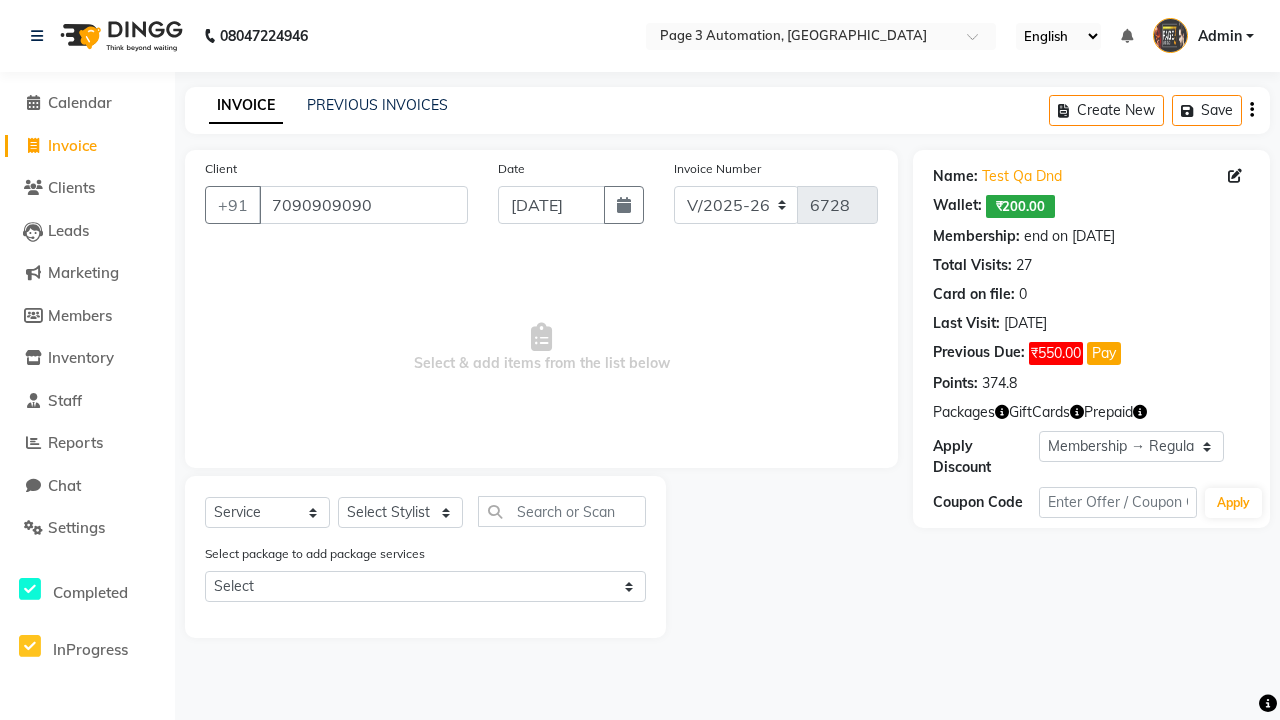 select on "membership" 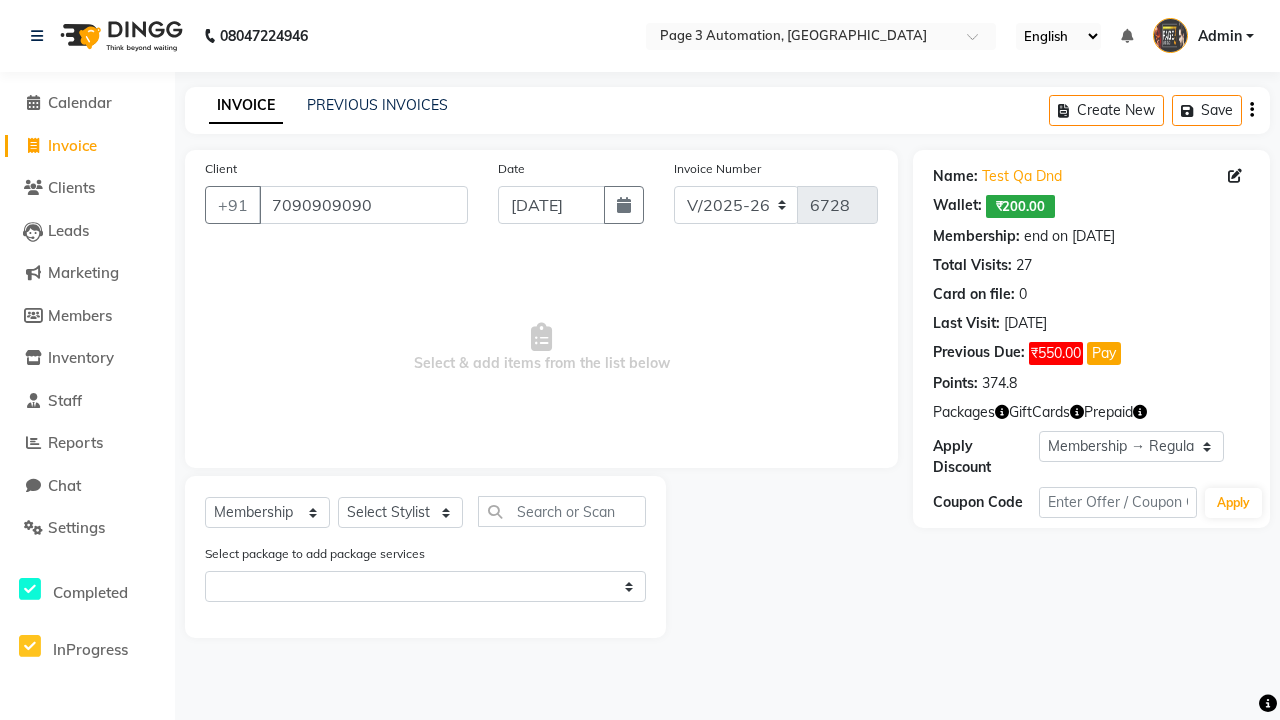 select on "71572" 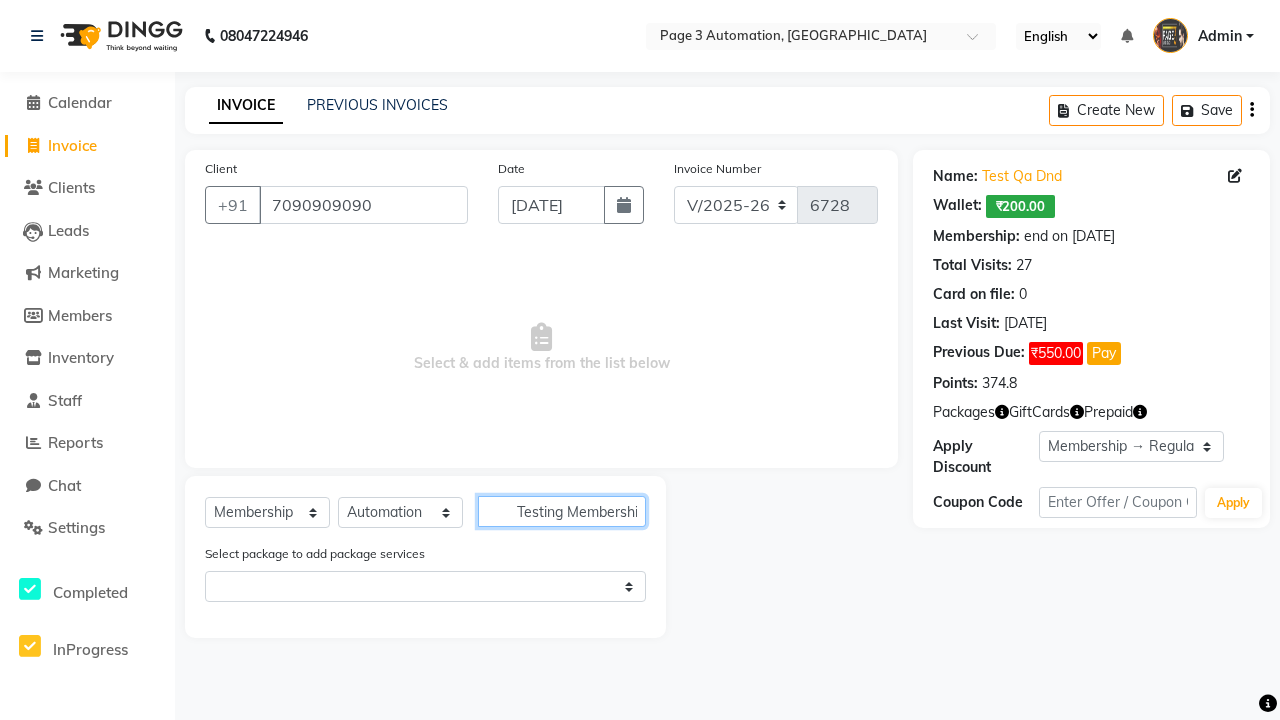type on "Testing Membership rPD" 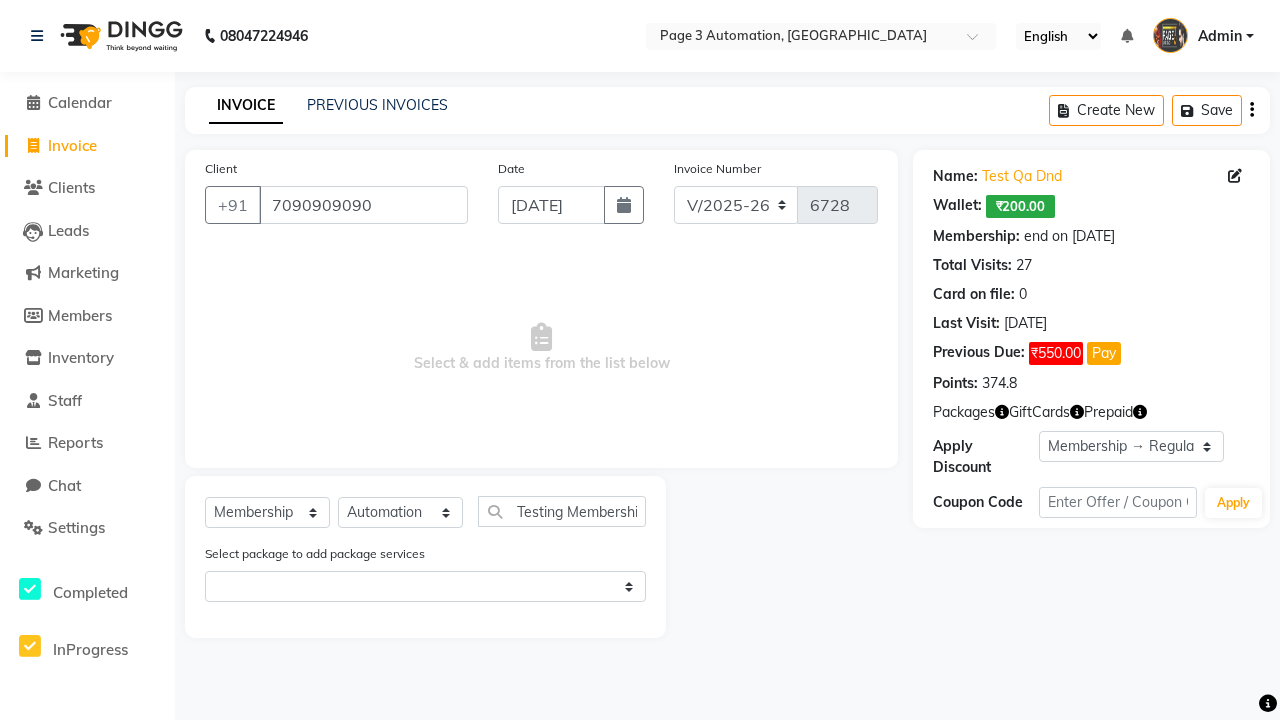 select on "select" 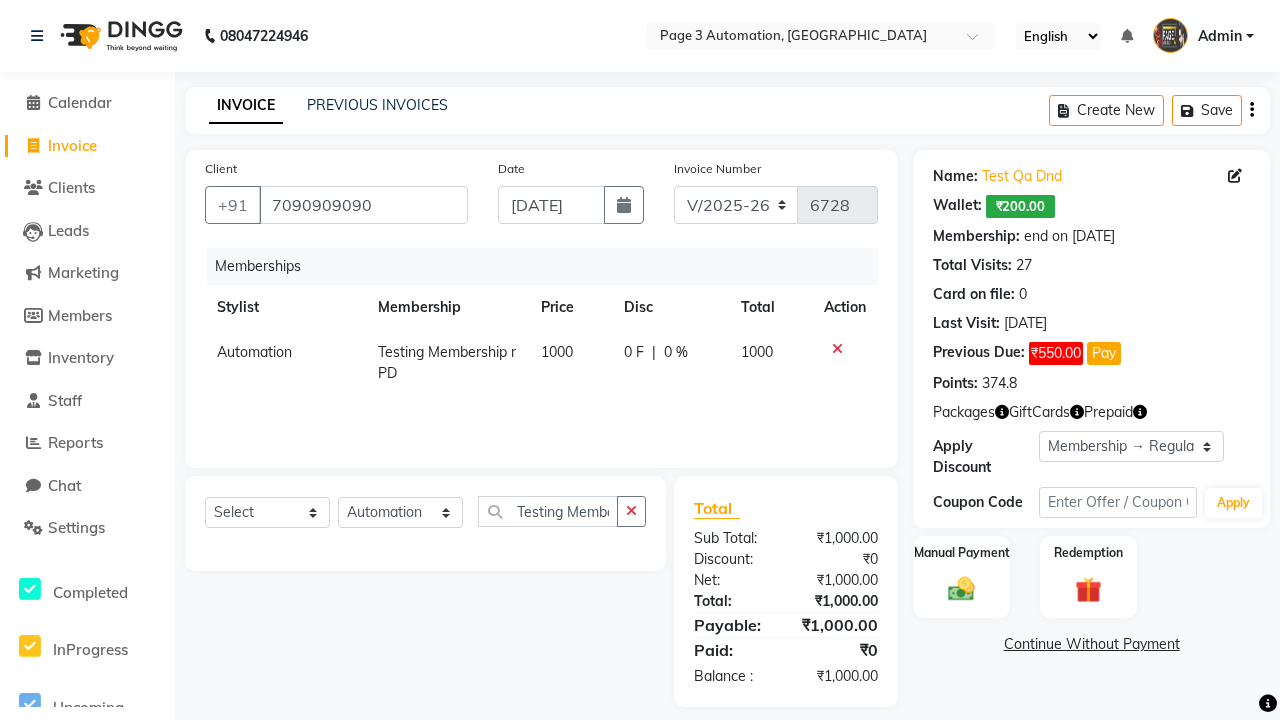 scroll, scrollTop: 0, scrollLeft: 0, axis: both 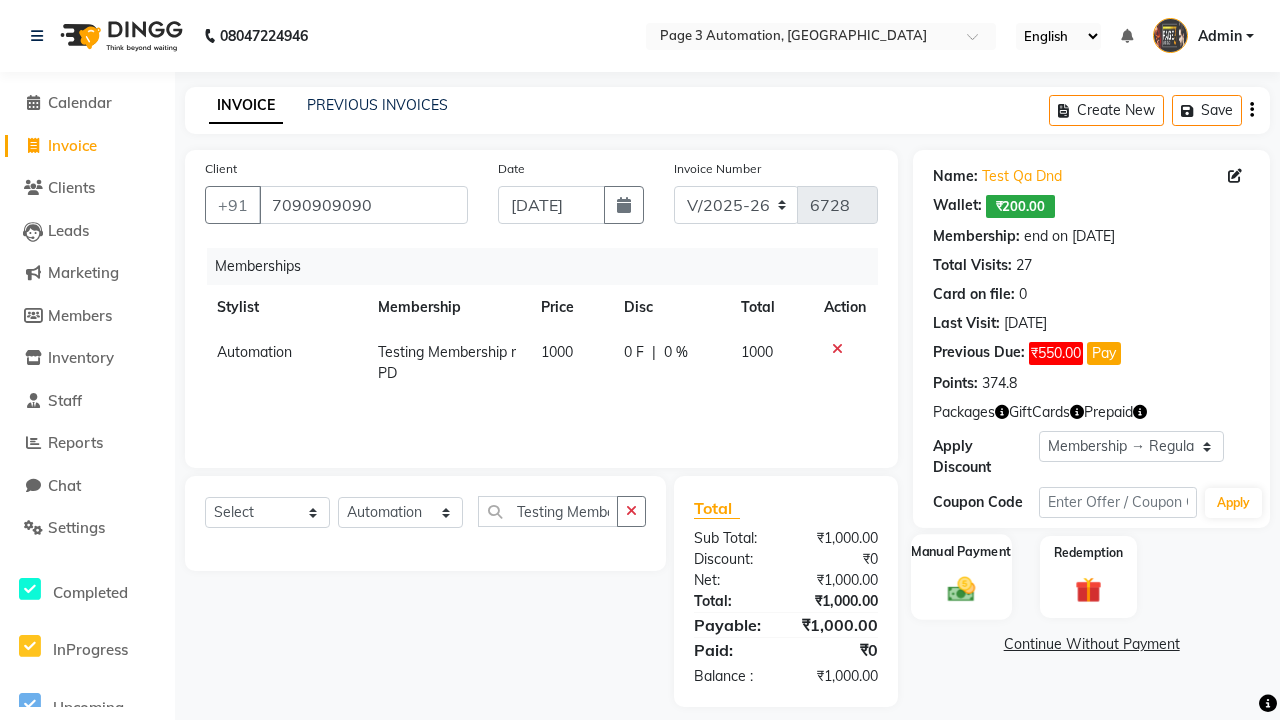 click 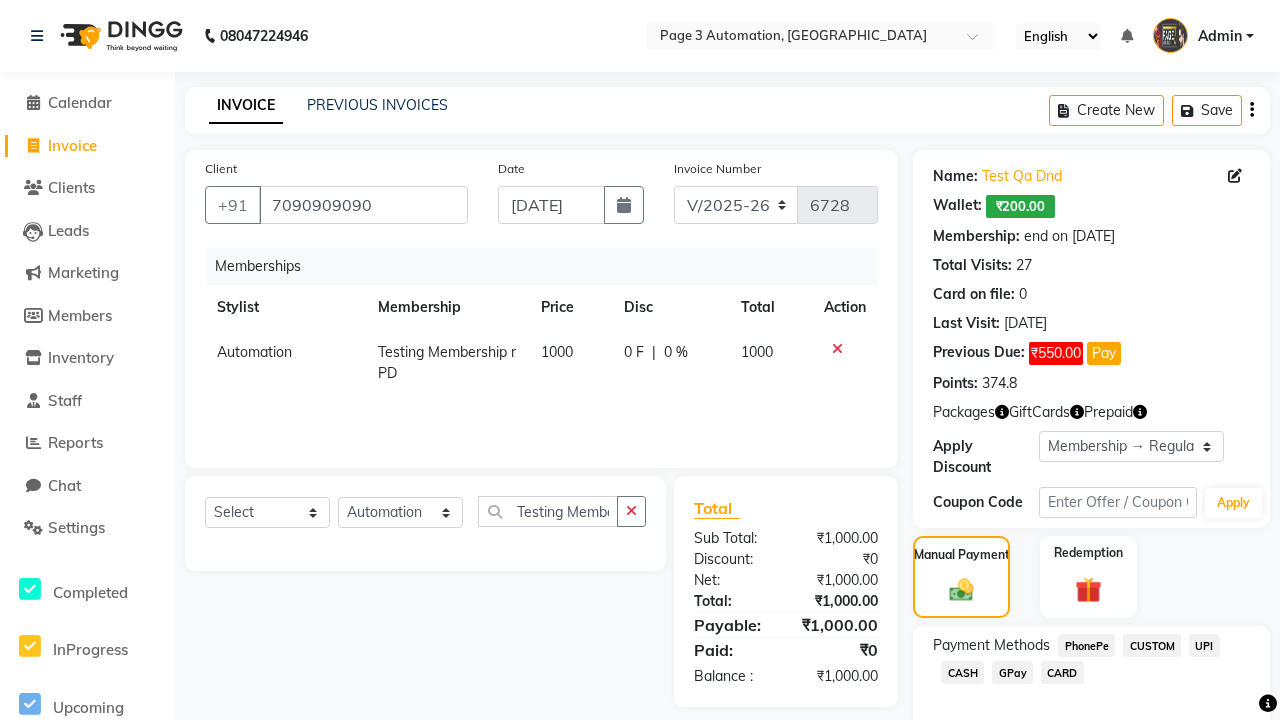 click on "PhonePe" 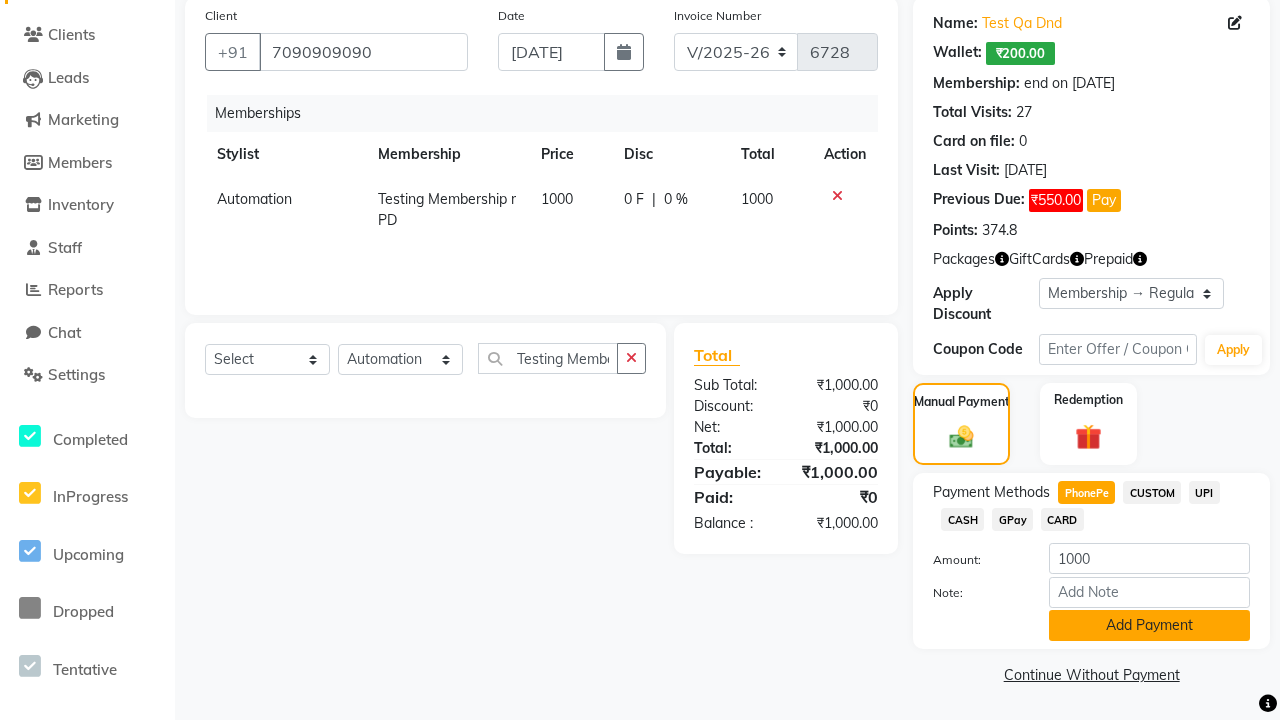 click on "Add Payment" 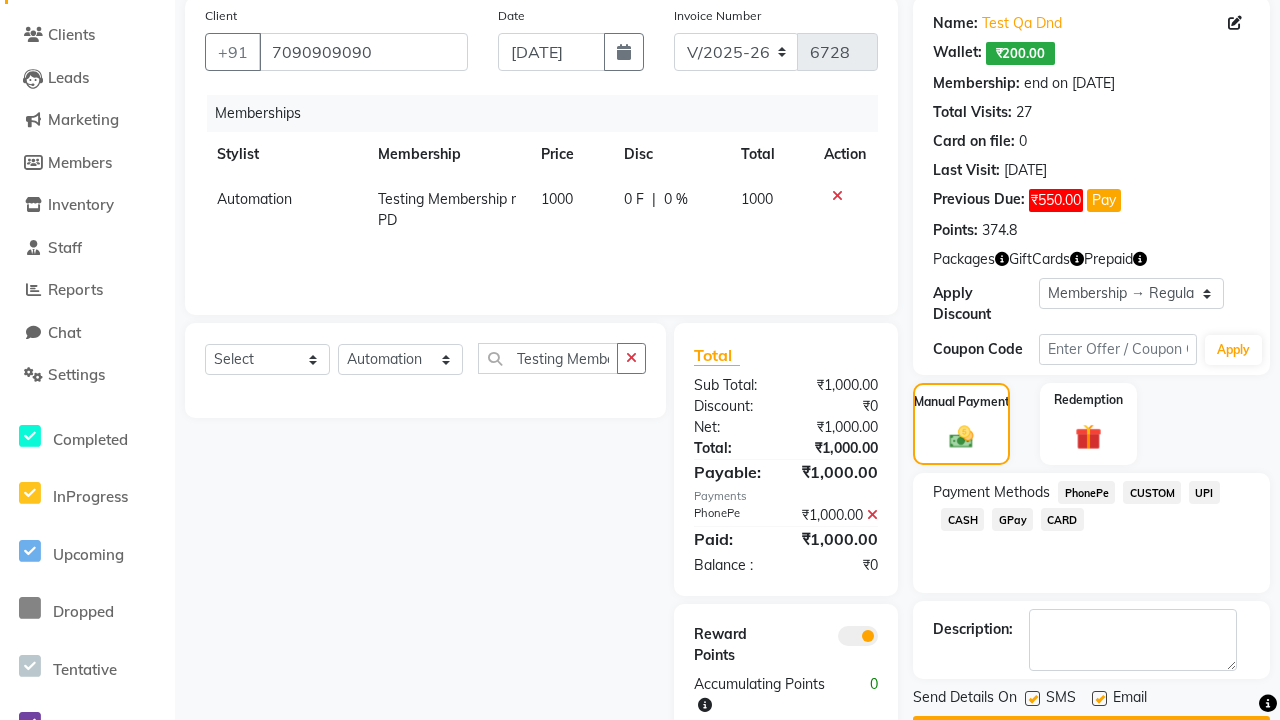 click 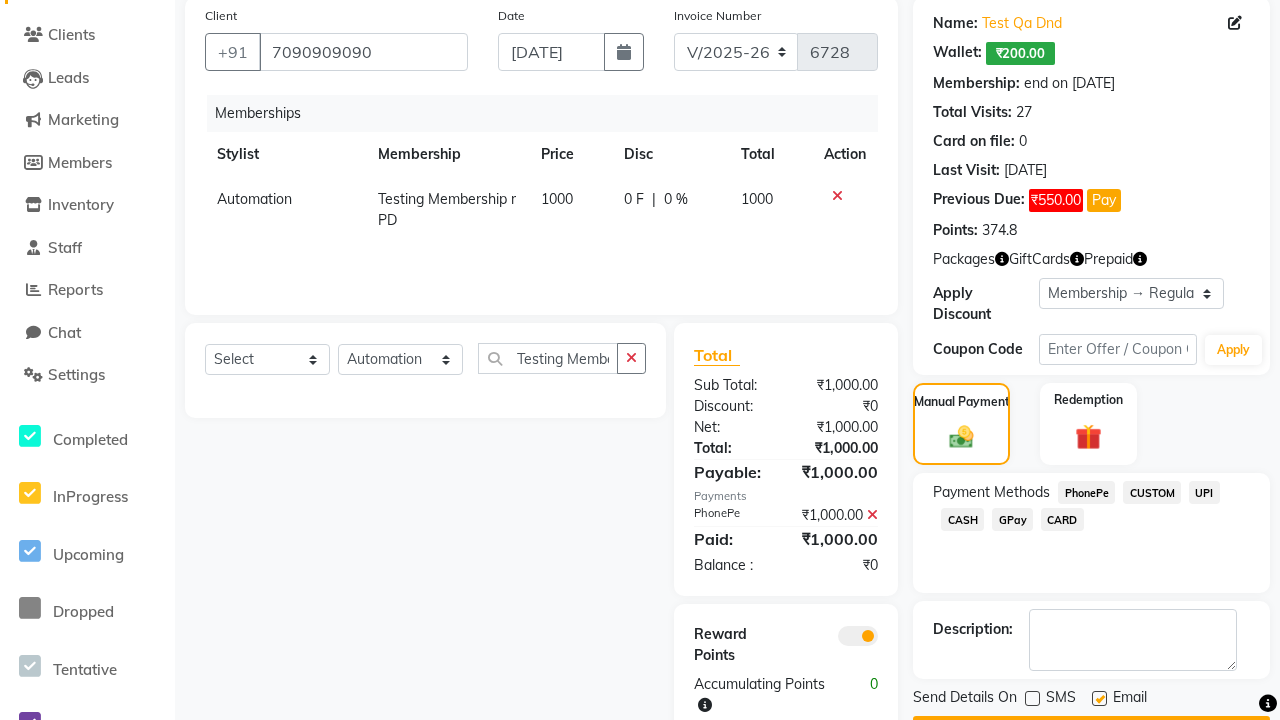 click 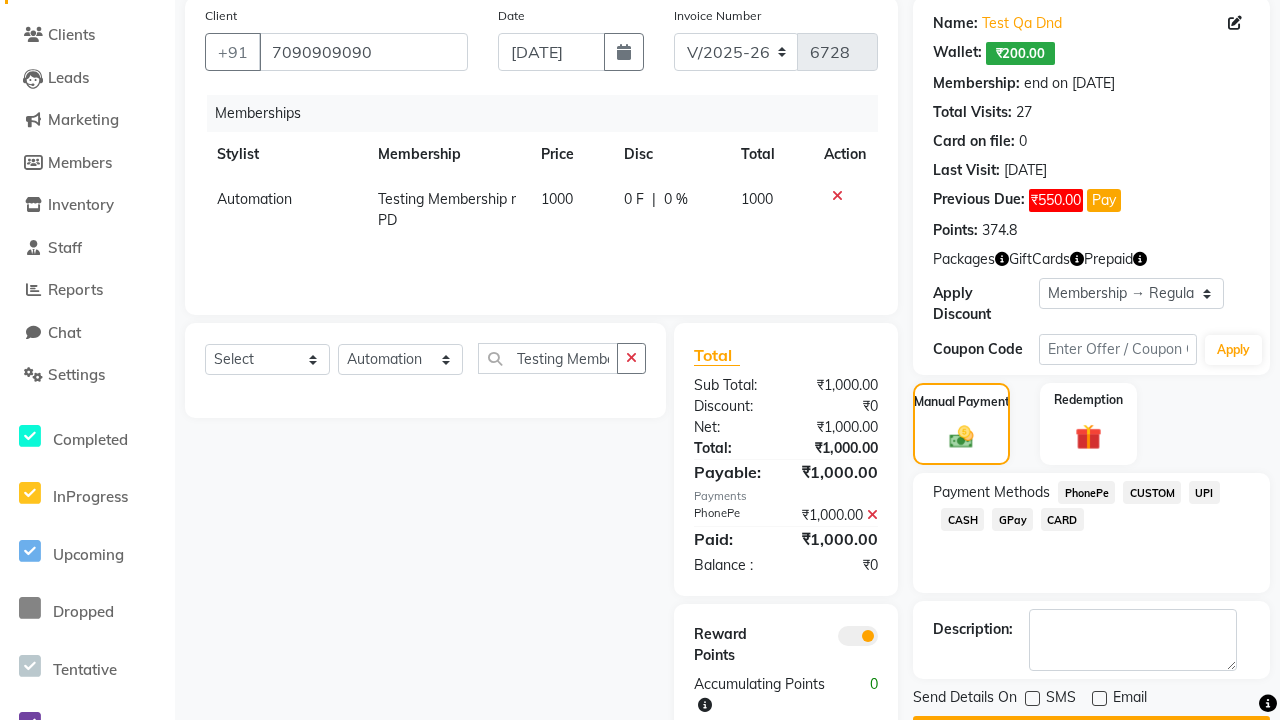 click on "Checkout" 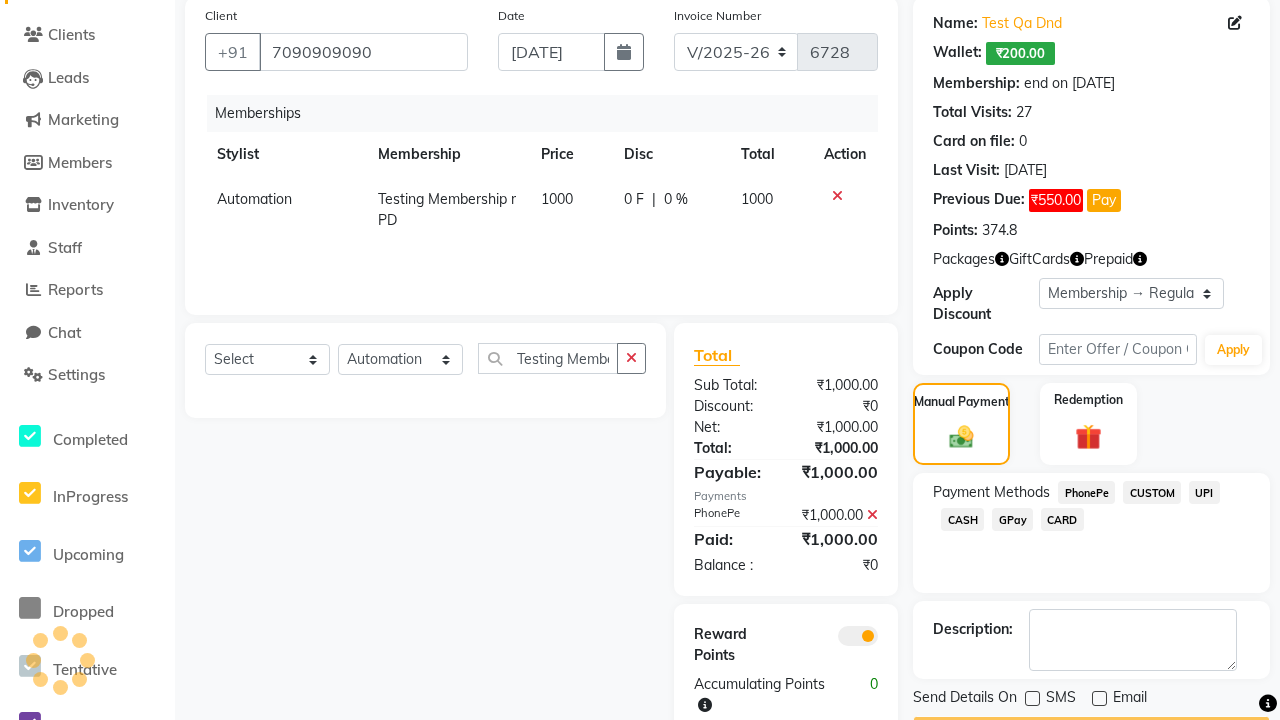 scroll, scrollTop: 180, scrollLeft: 0, axis: vertical 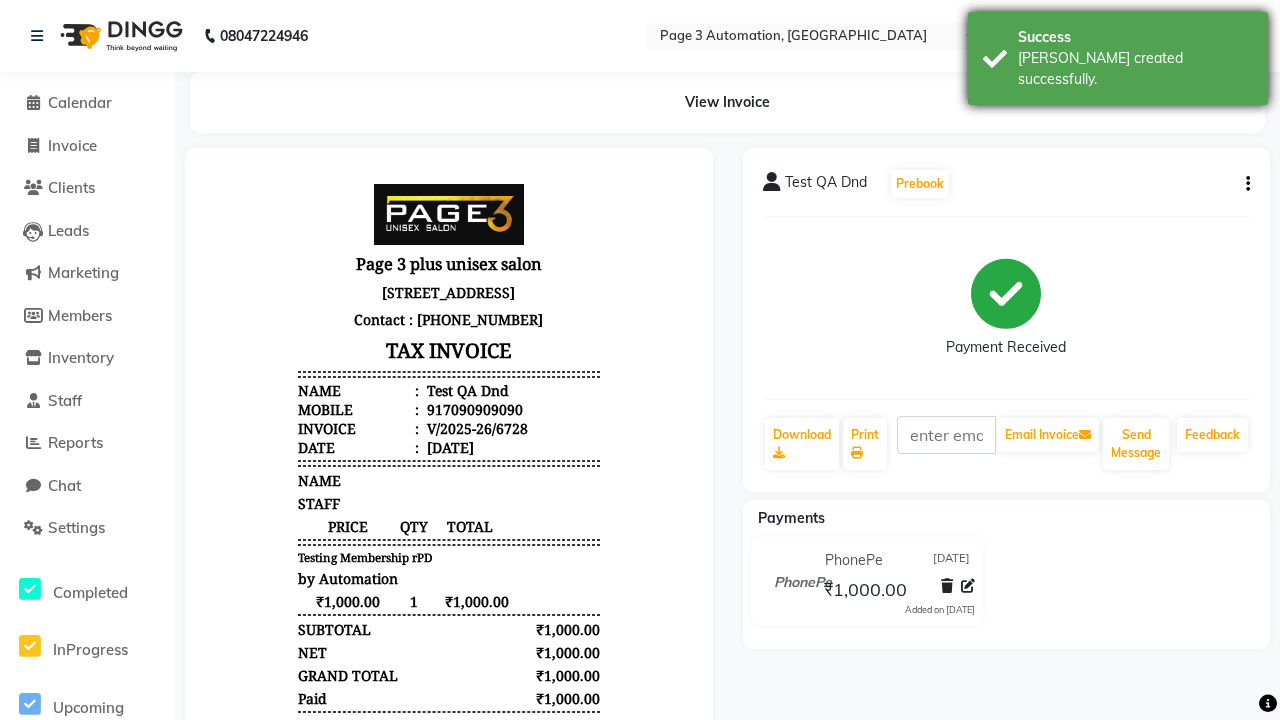 click on "[PERSON_NAME] created successfully." at bounding box center [1135, 69] 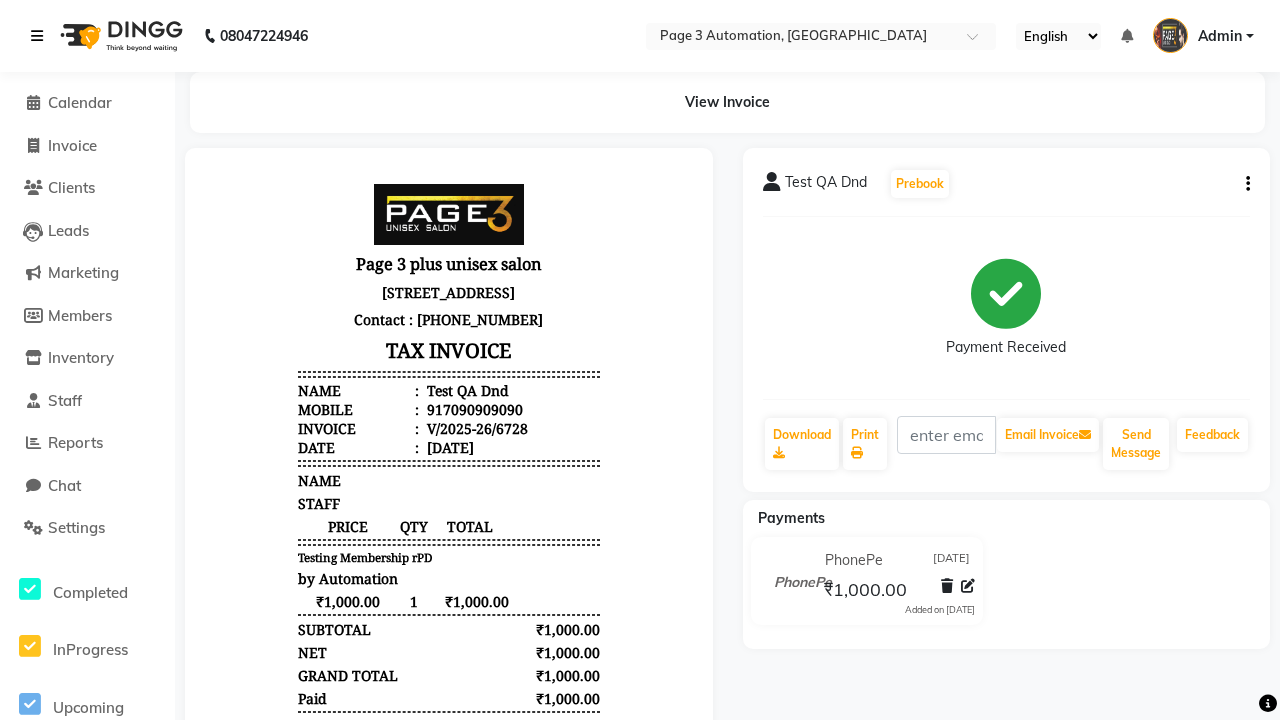 click at bounding box center [37, 36] 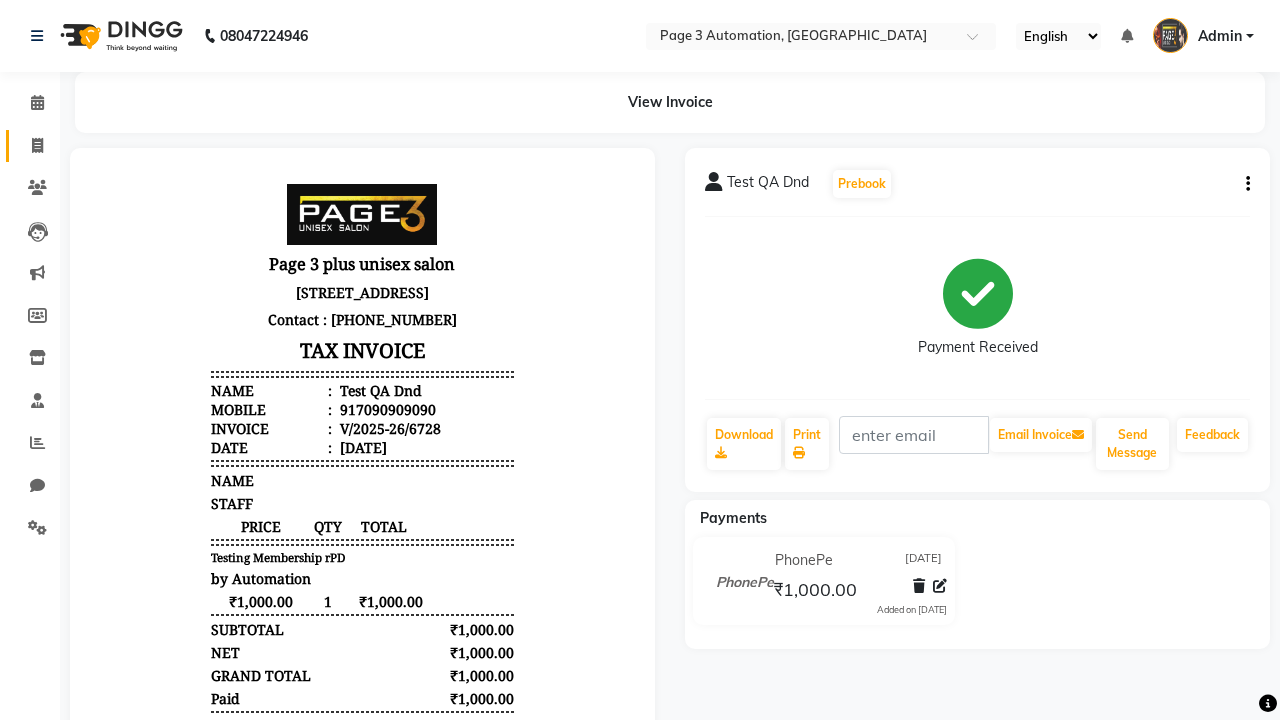 click 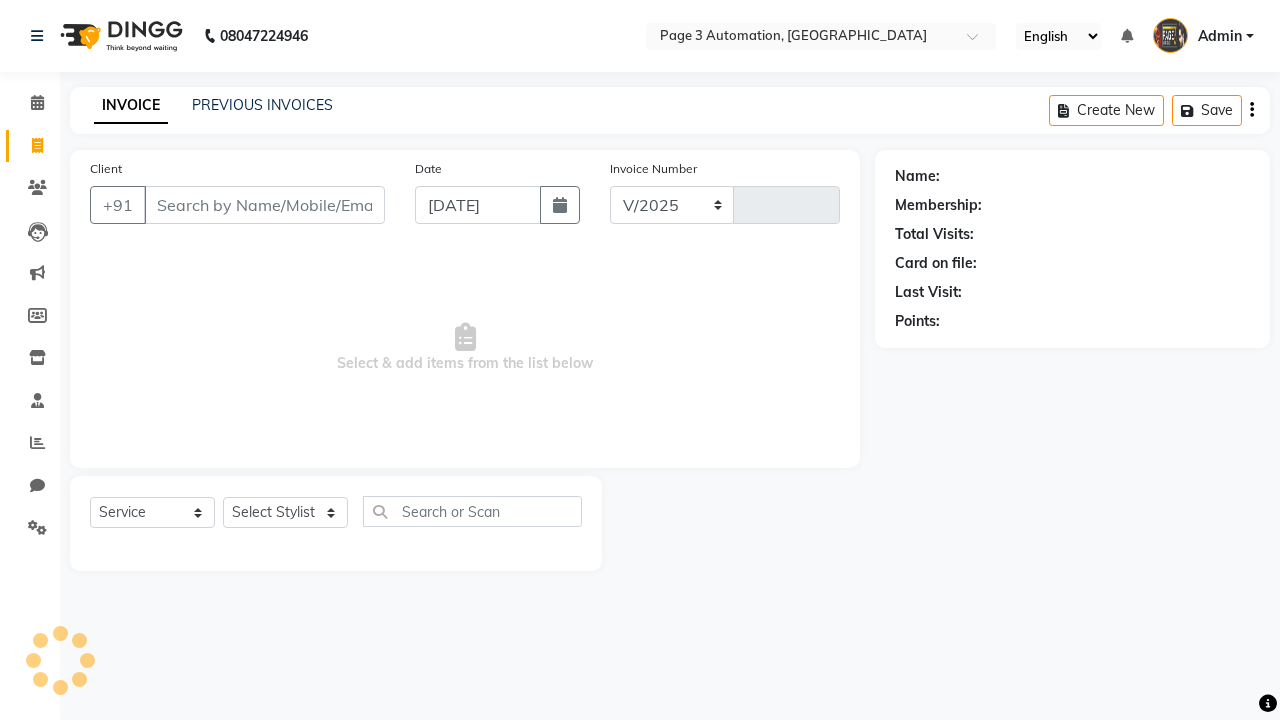 select on "2774" 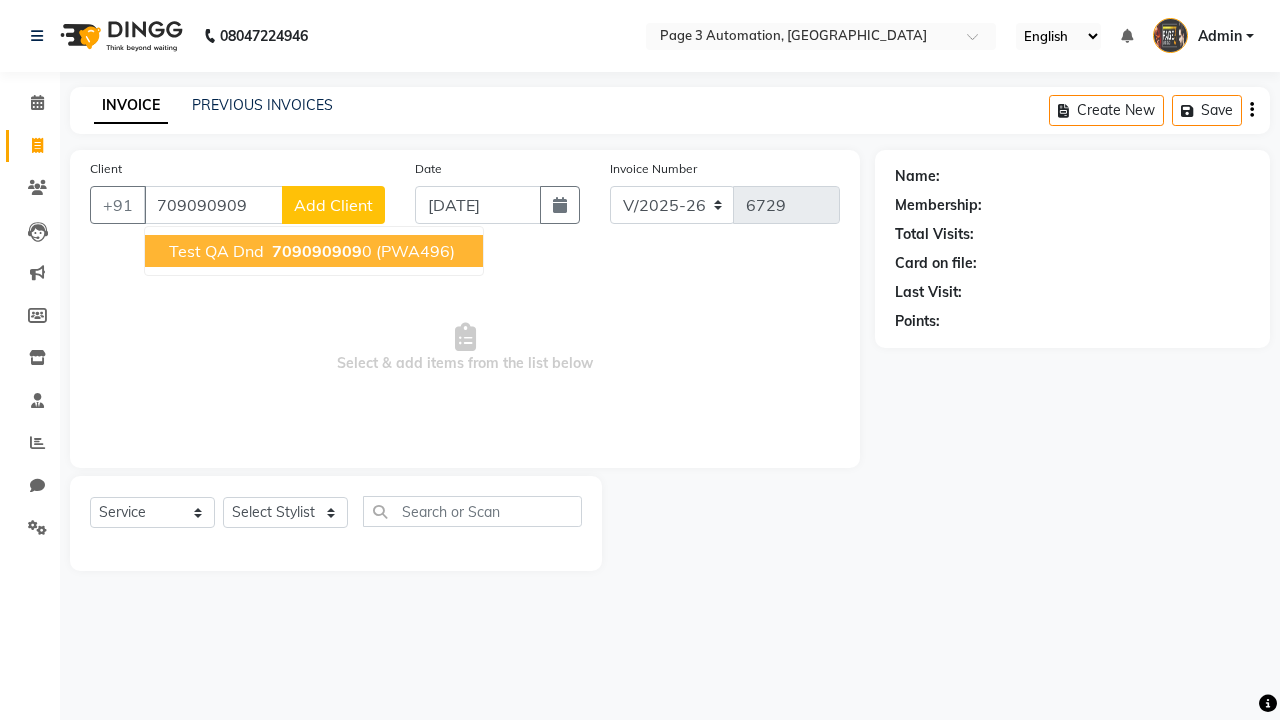 click on "709090909" at bounding box center [317, 251] 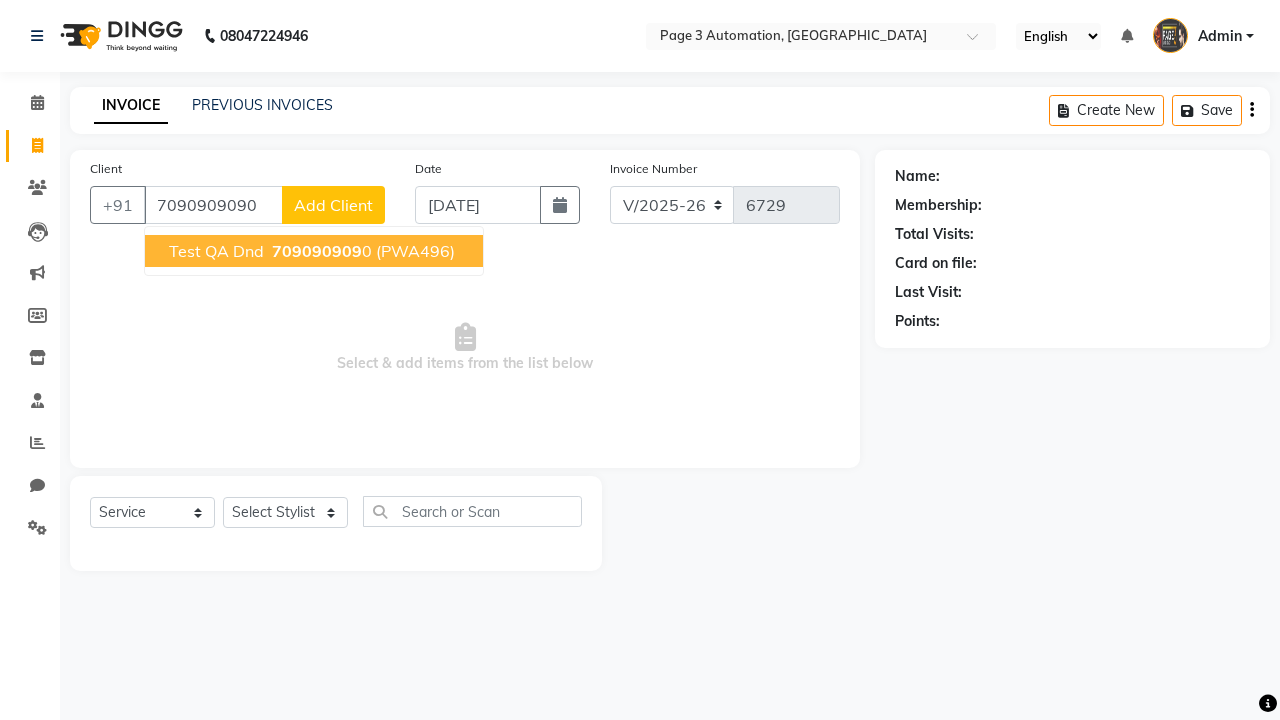 type on "7090909090" 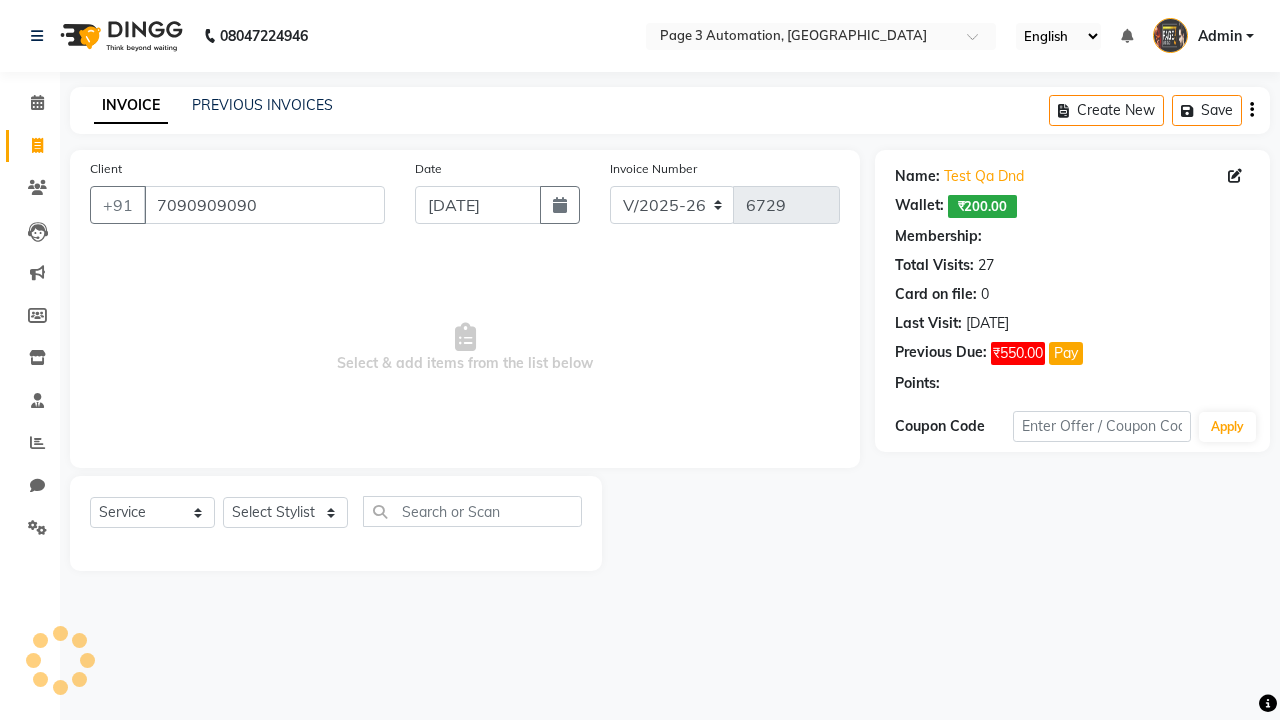 select on "1: Object" 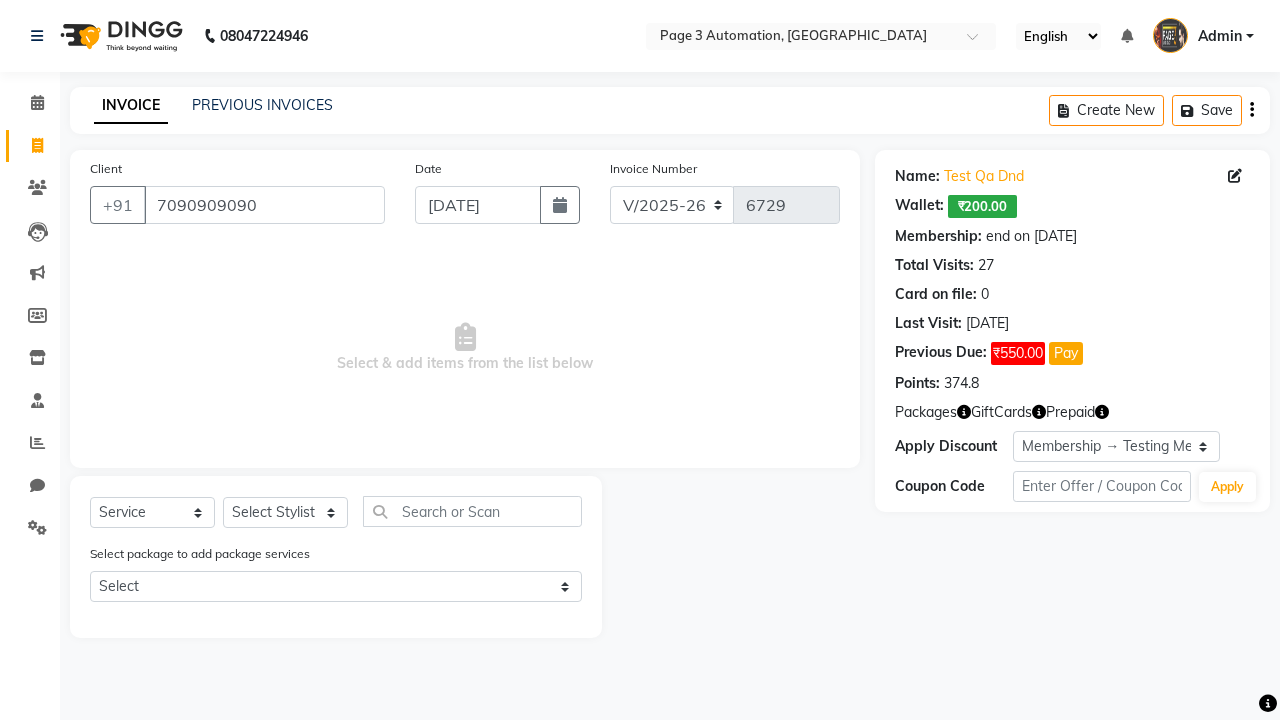 select on "71572" 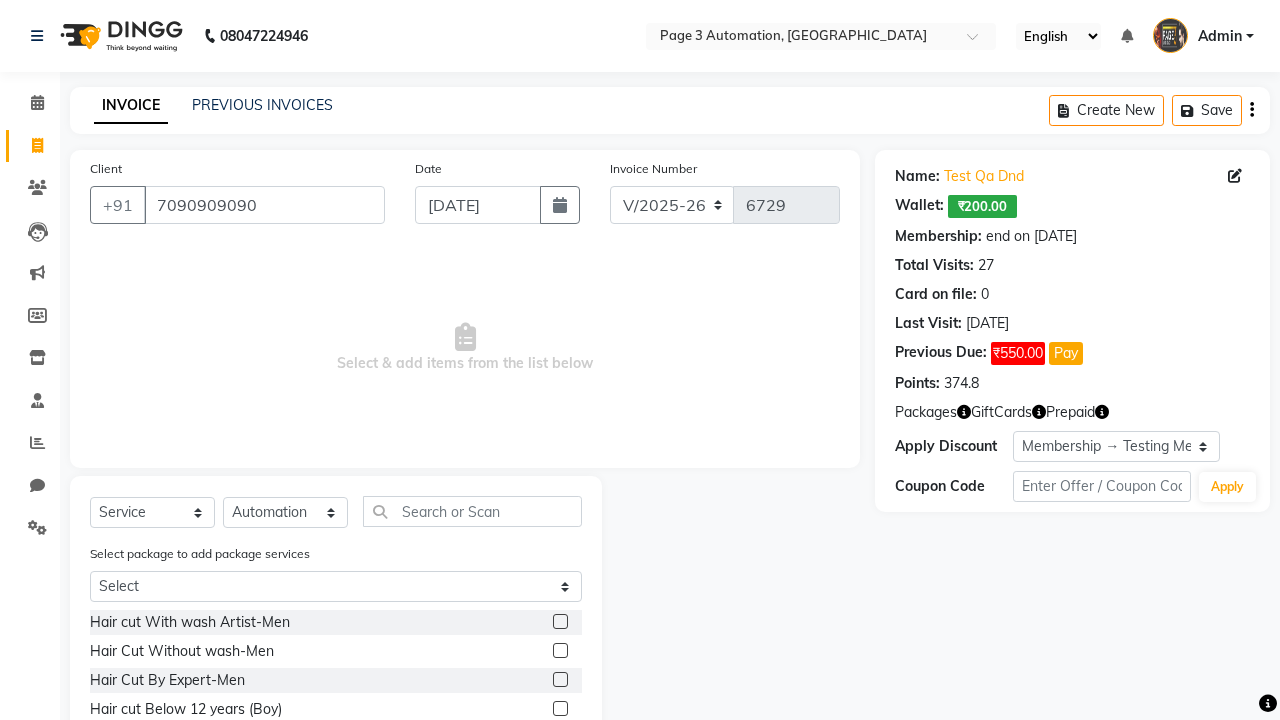 click 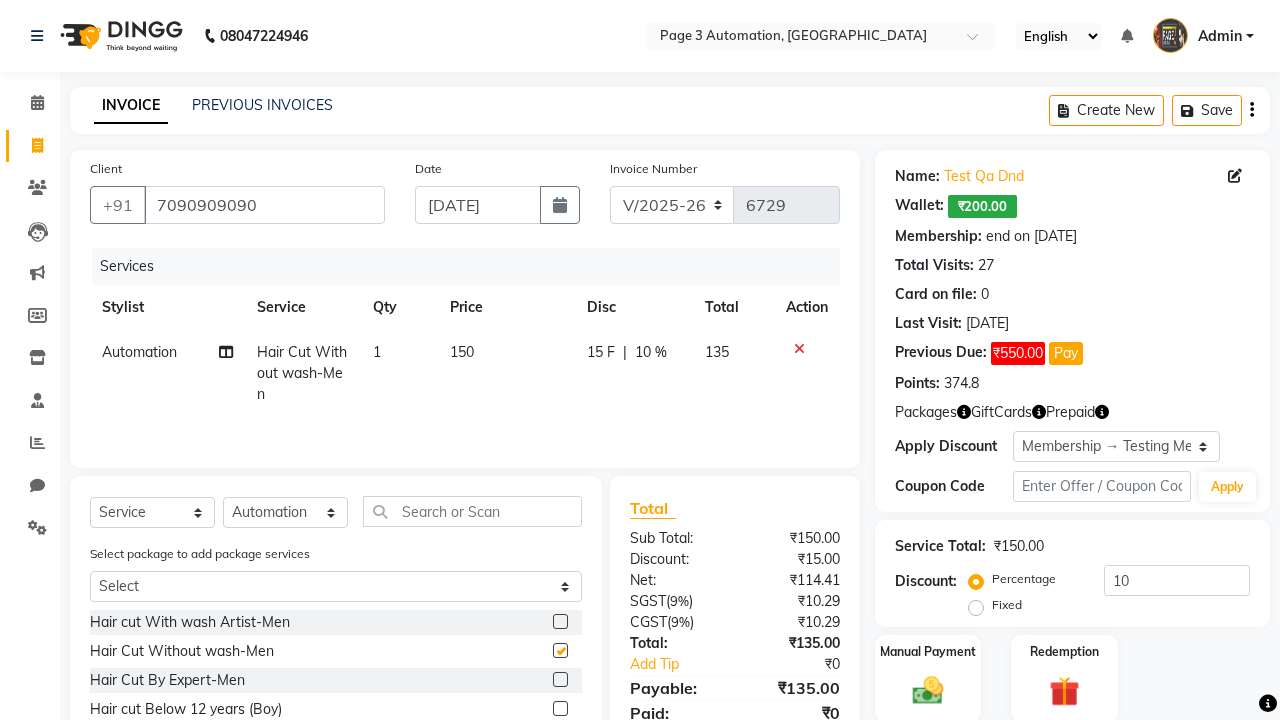 checkbox on "false" 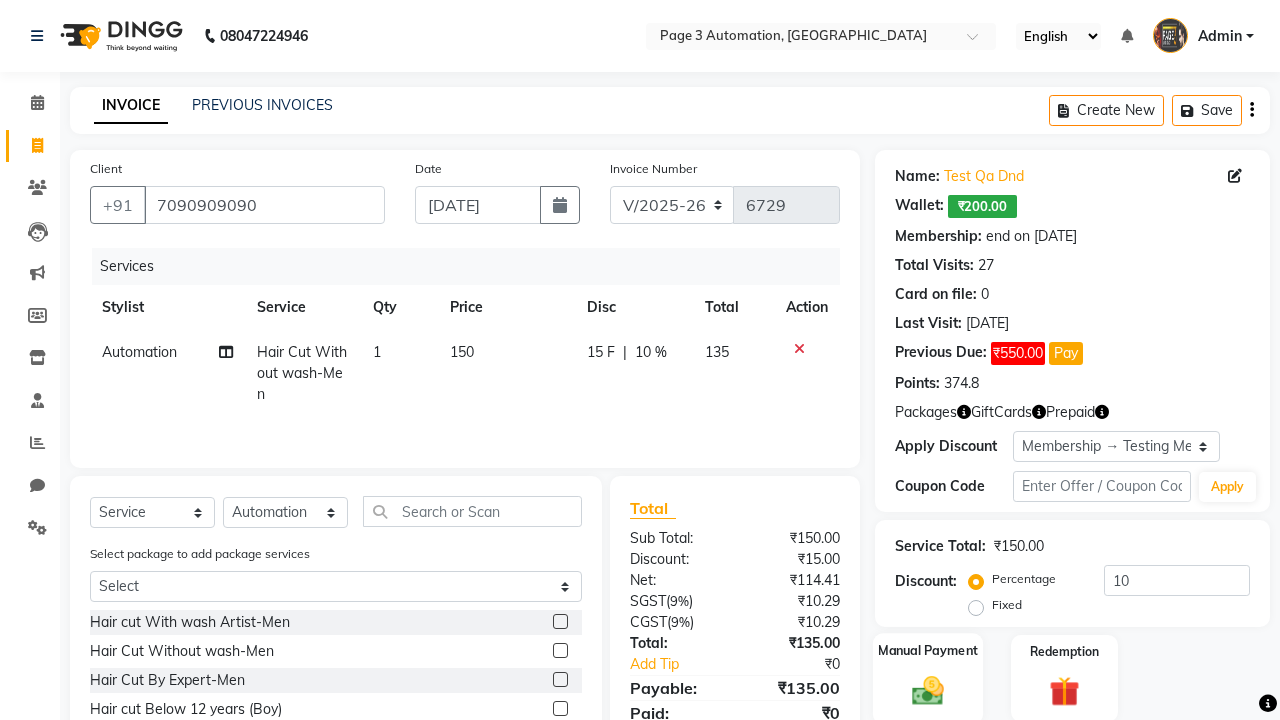 click 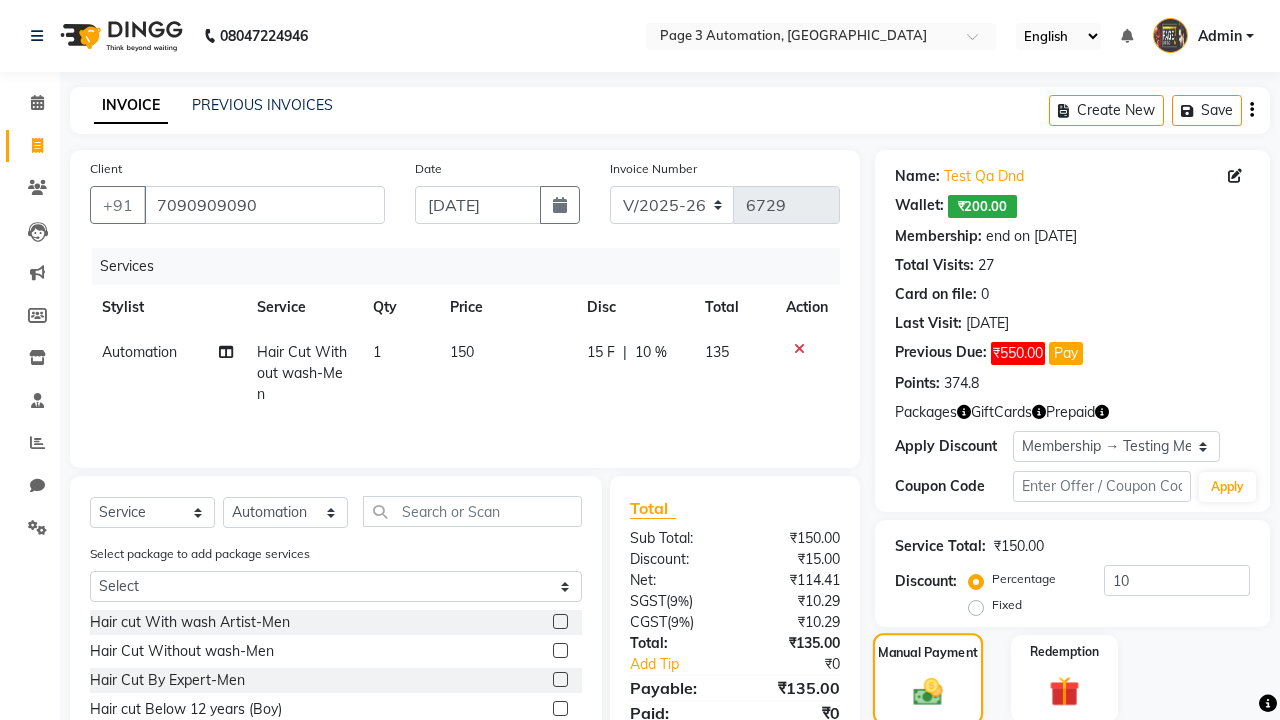 scroll, scrollTop: 201, scrollLeft: 0, axis: vertical 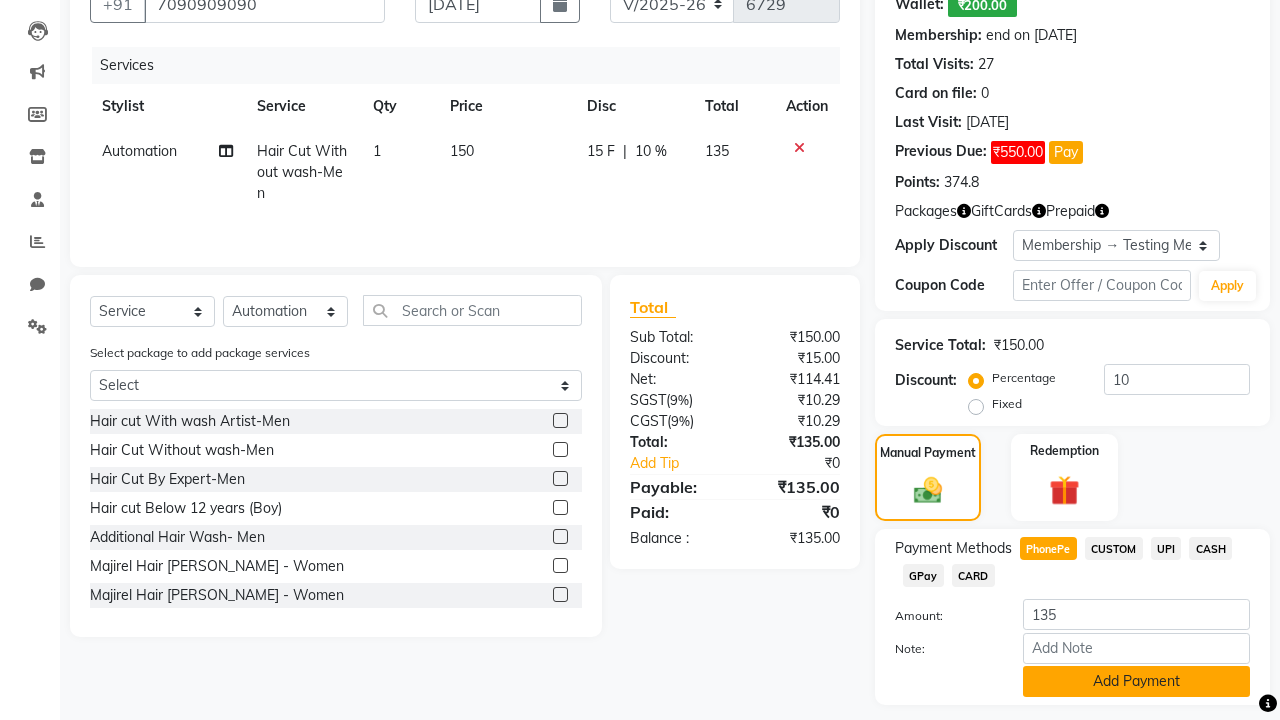 click on "Add Payment" 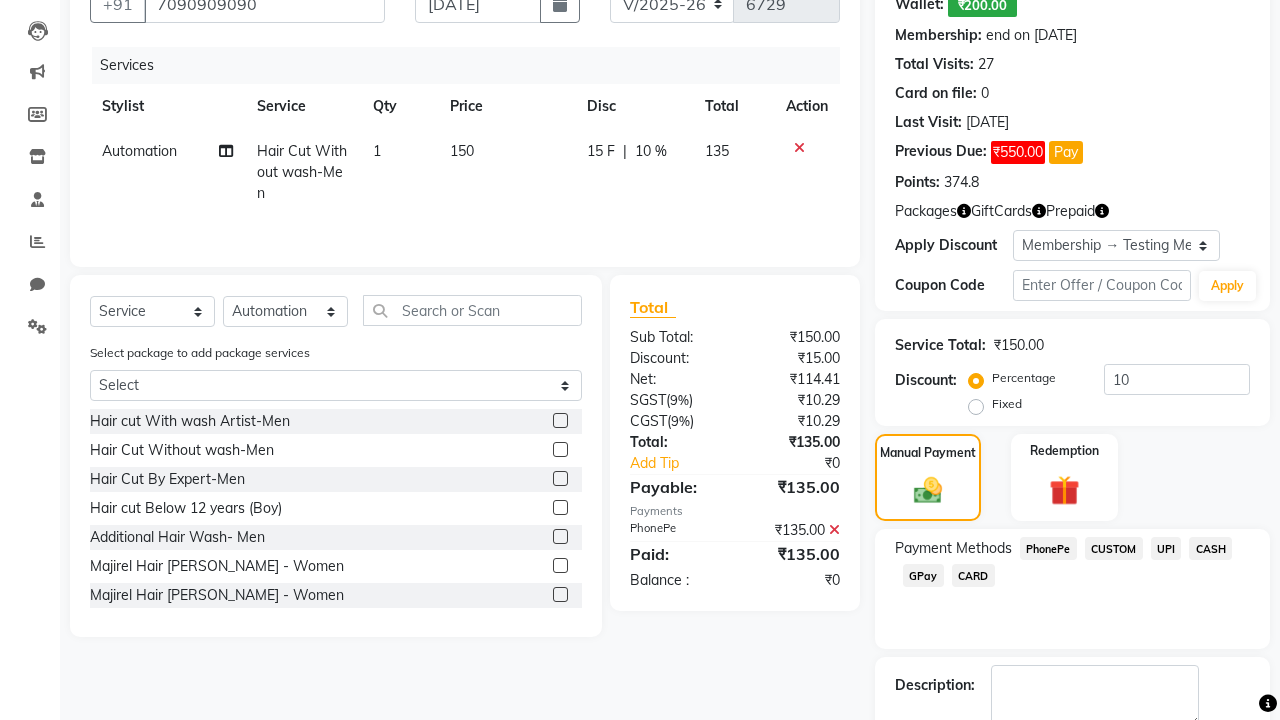 click 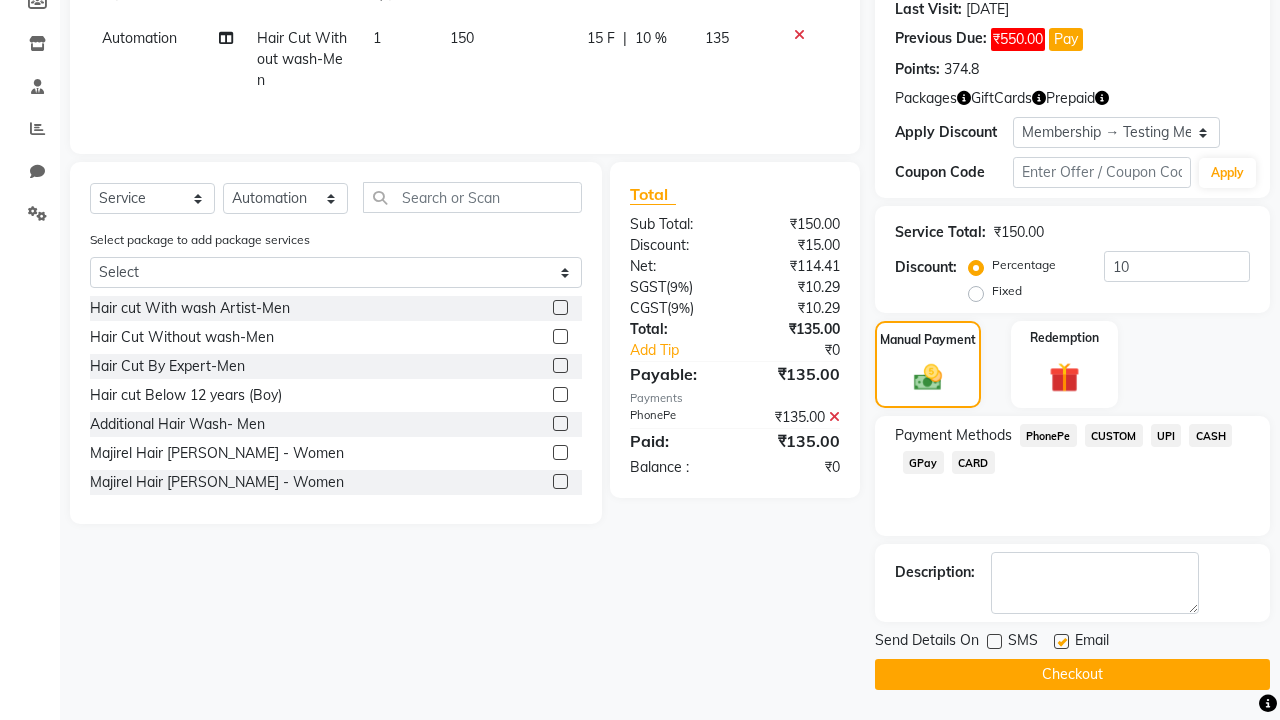 click 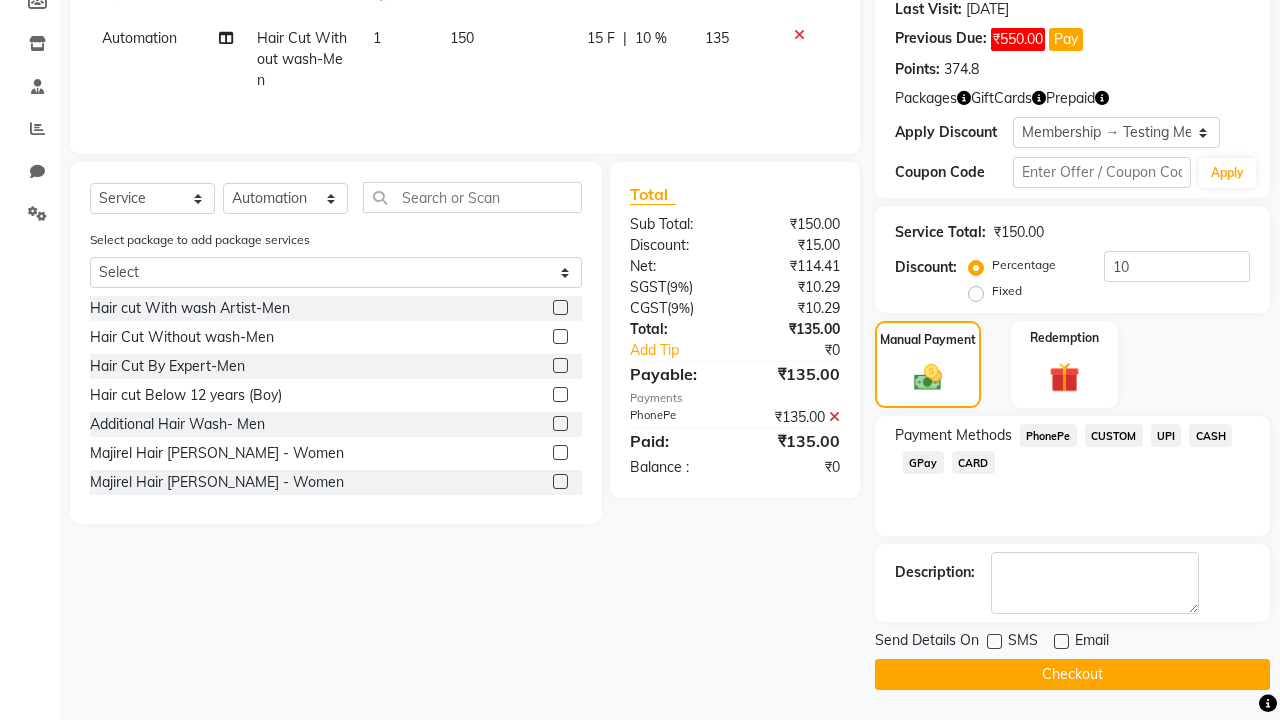 click on "Checkout" 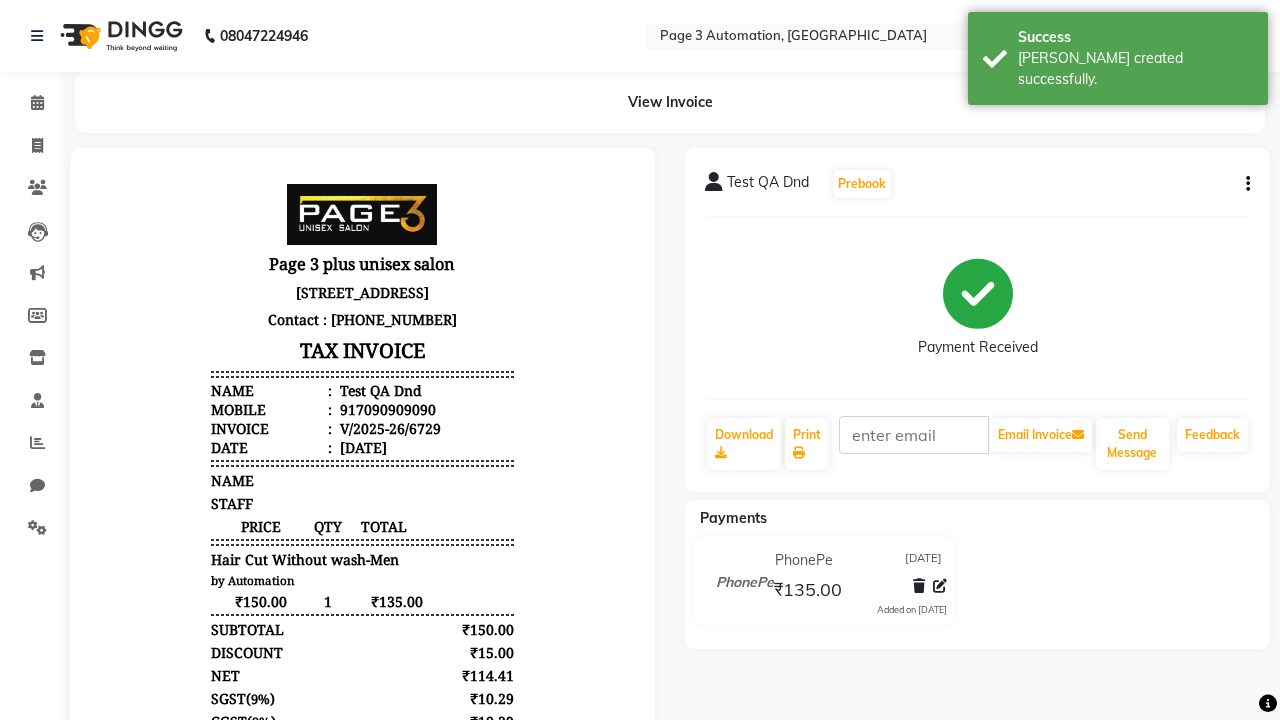 scroll, scrollTop: 0, scrollLeft: 0, axis: both 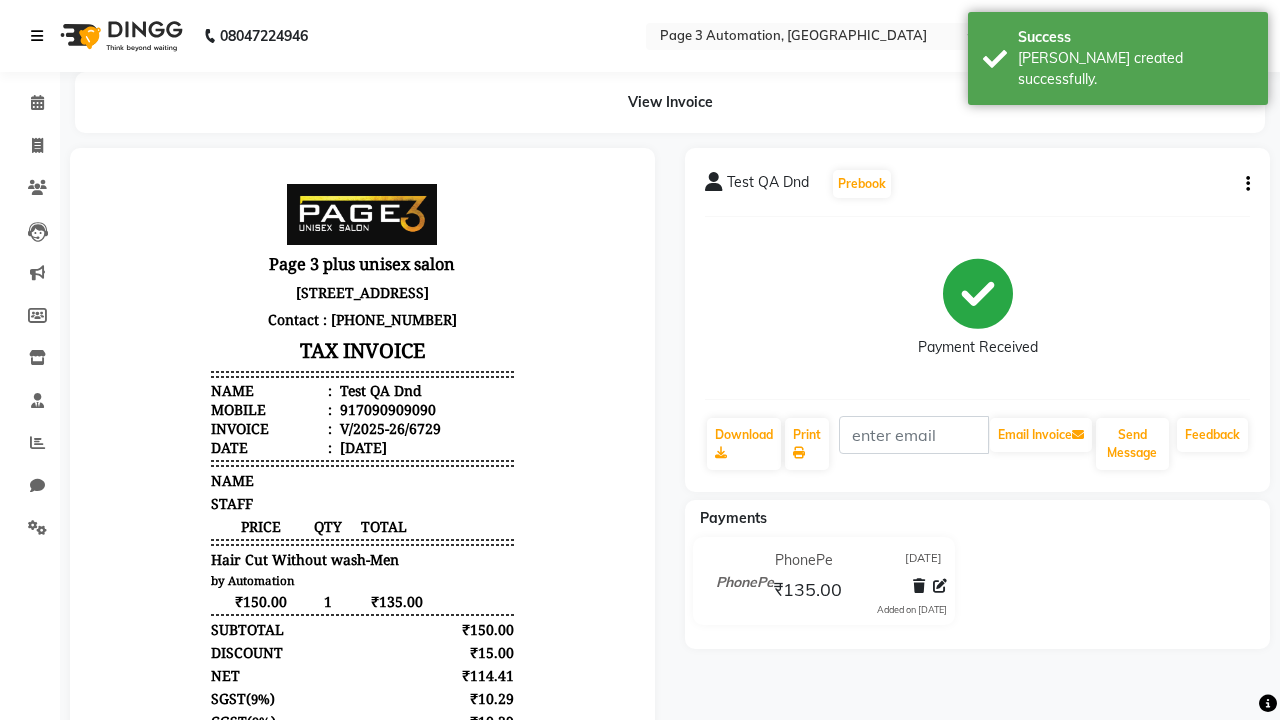 click on "[PERSON_NAME] created successfully." at bounding box center [1135, 69] 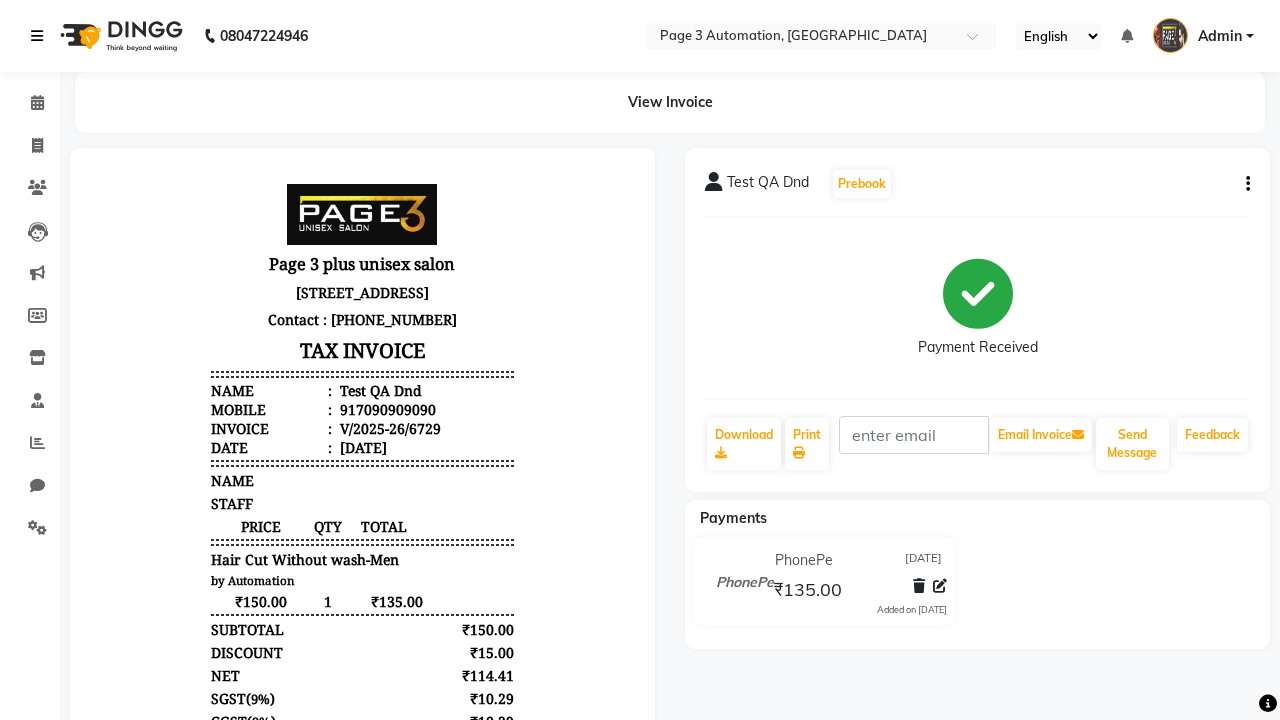 click at bounding box center [37, 36] 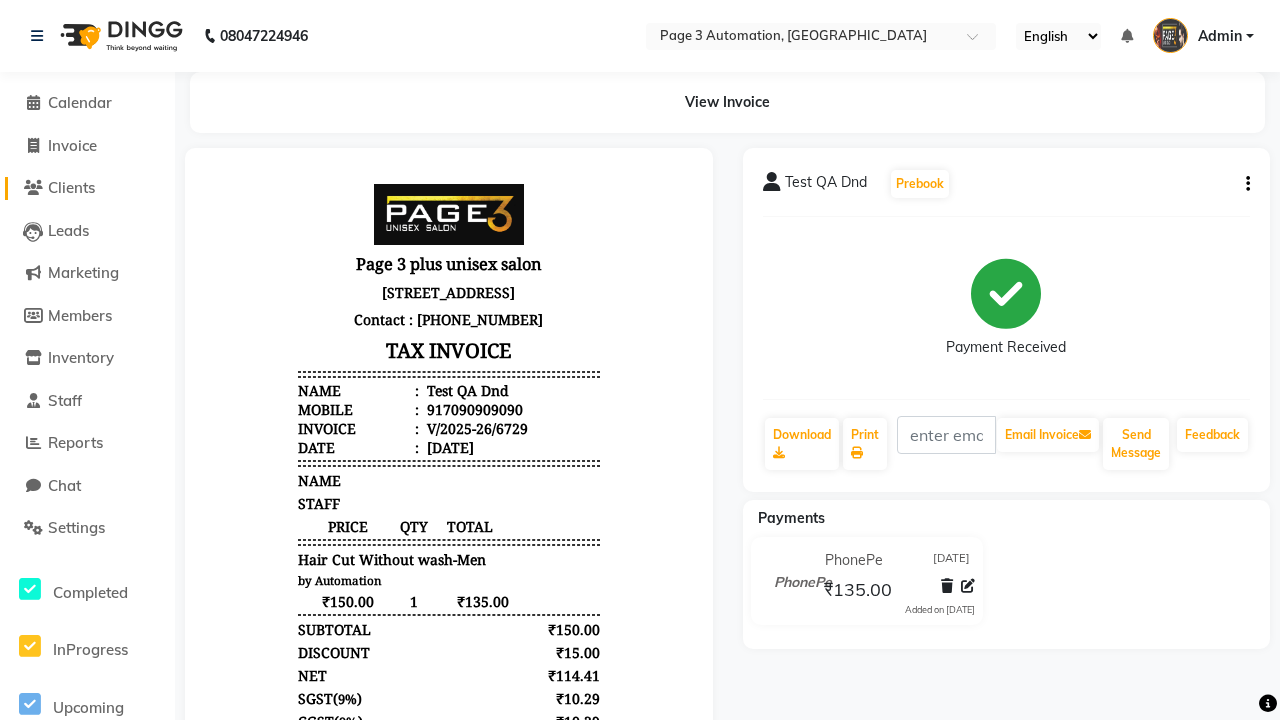 click on "Clients" 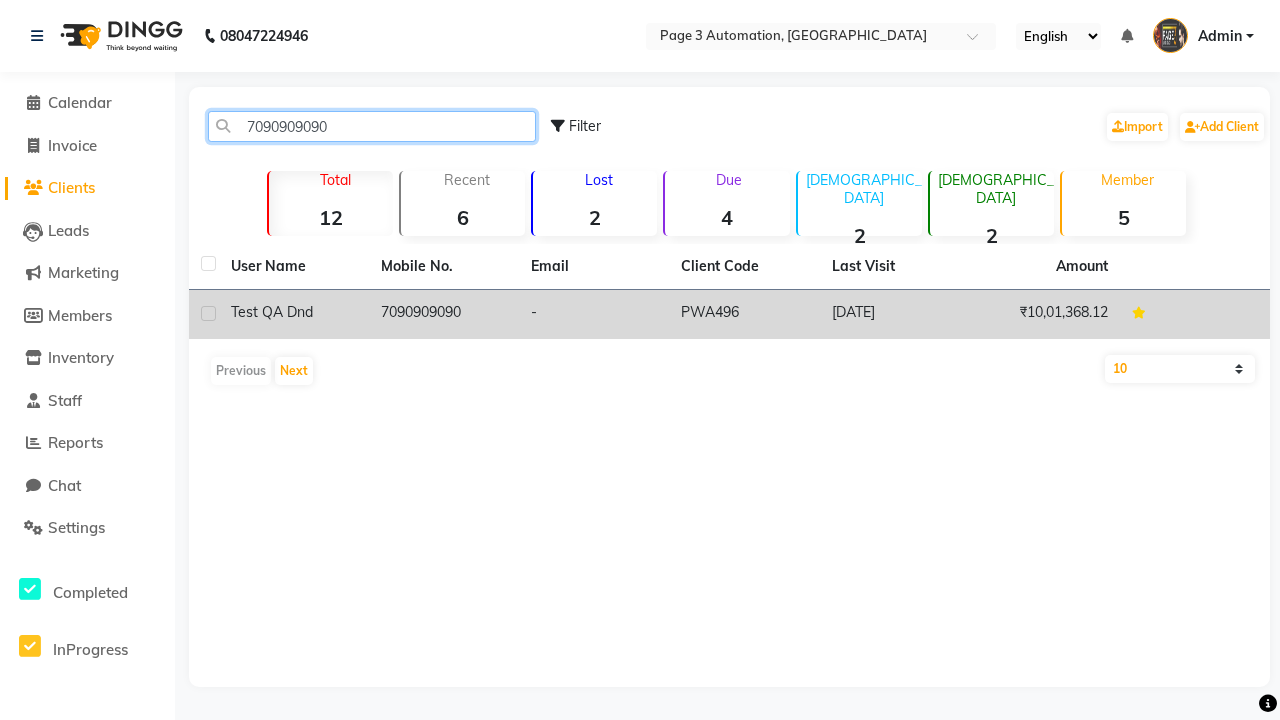 type on "7090909090" 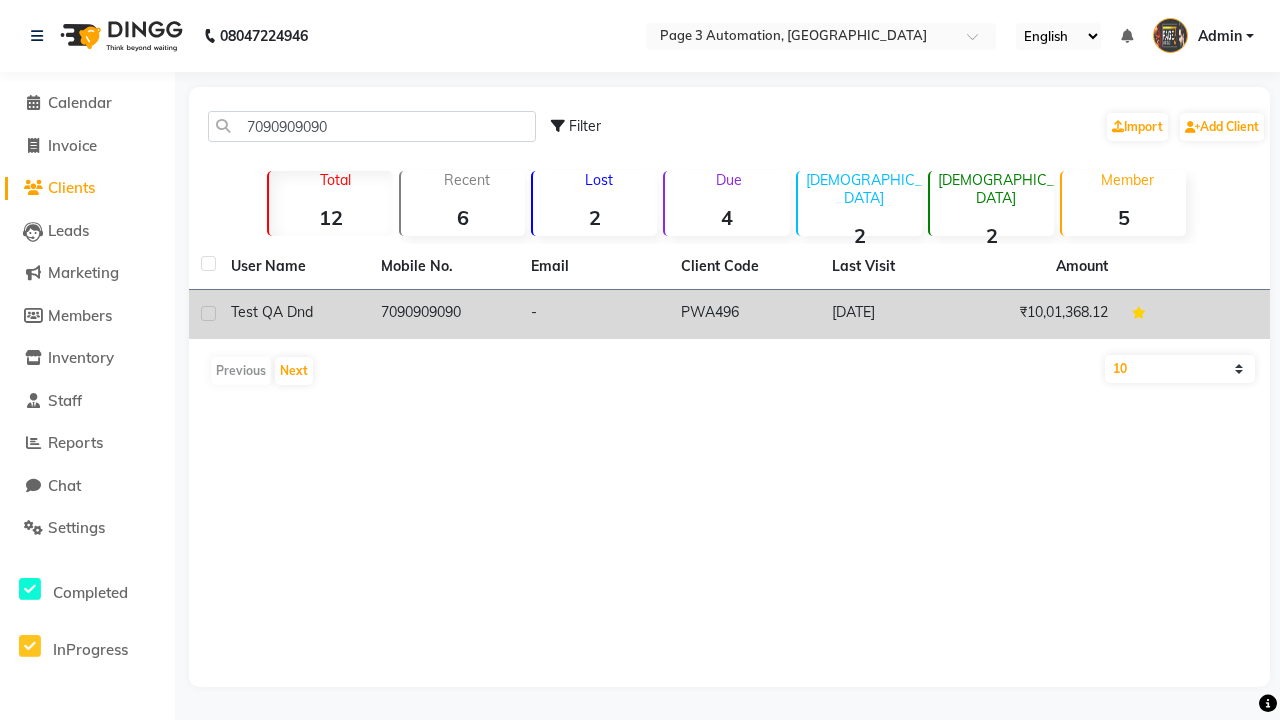 click on "7090909090" 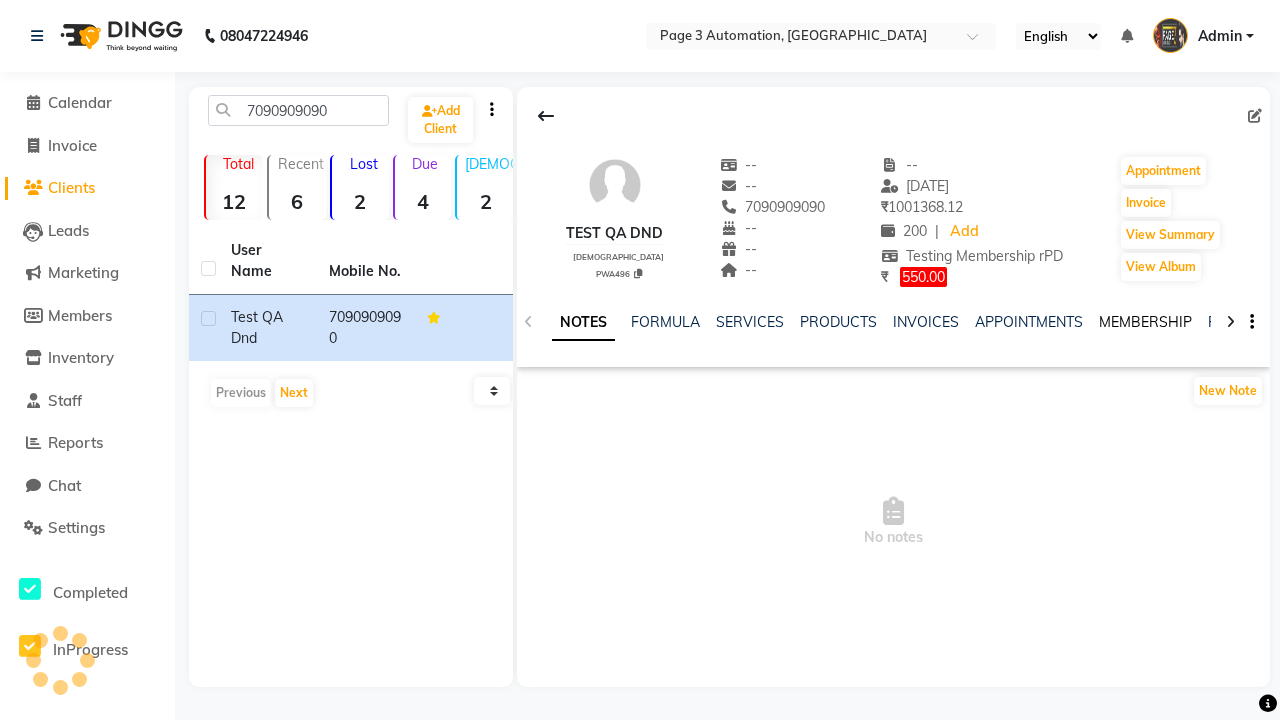 click on "MEMBERSHIP" 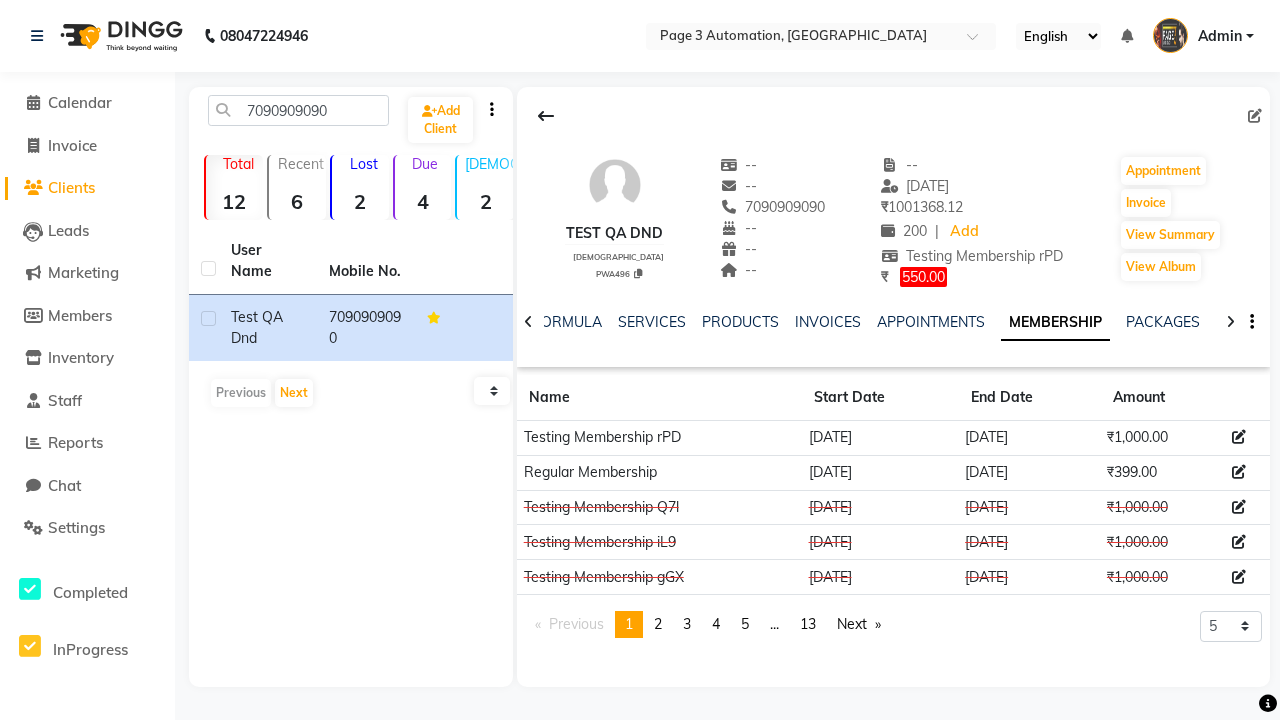 click 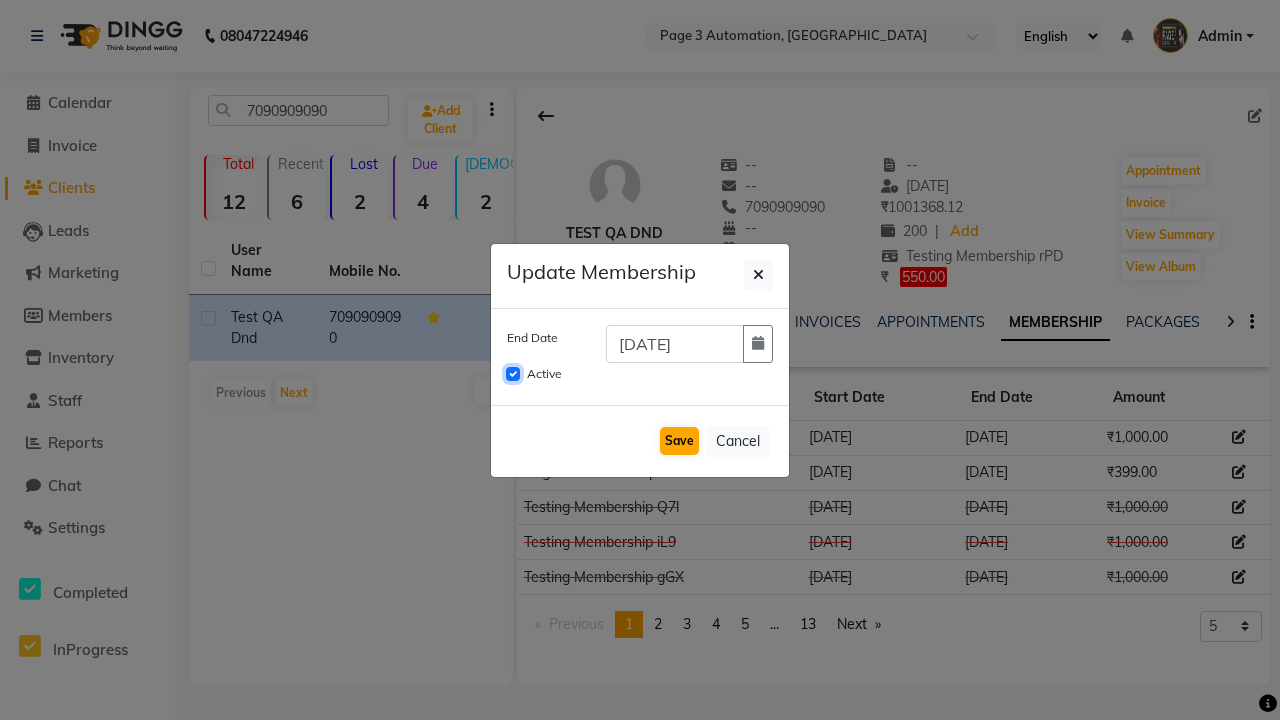 click on "Active" at bounding box center [513, 374] 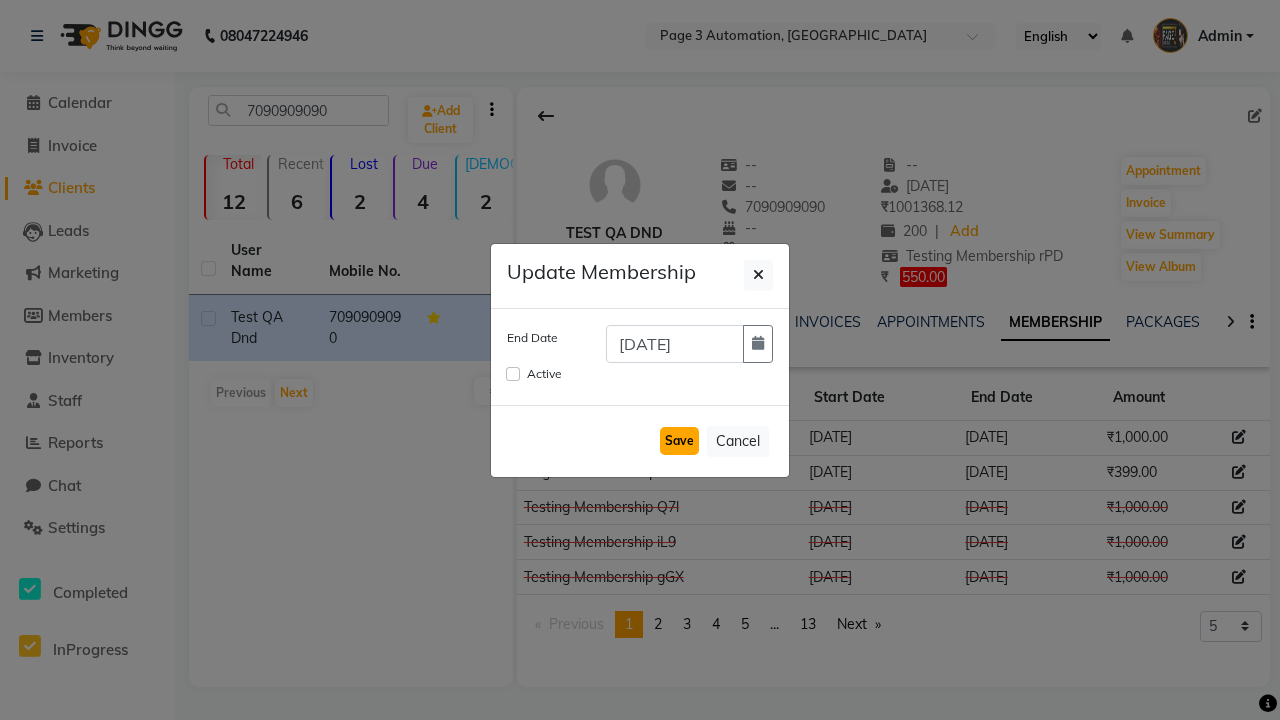 click on "Save" 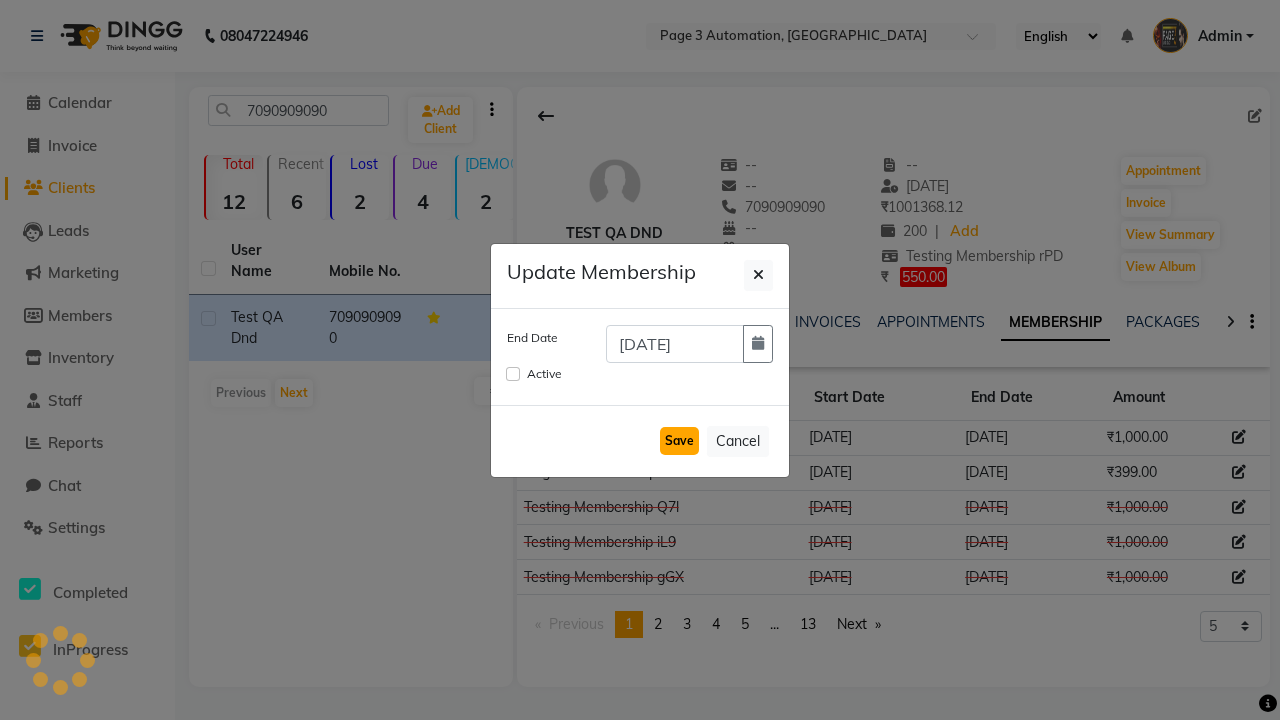 type 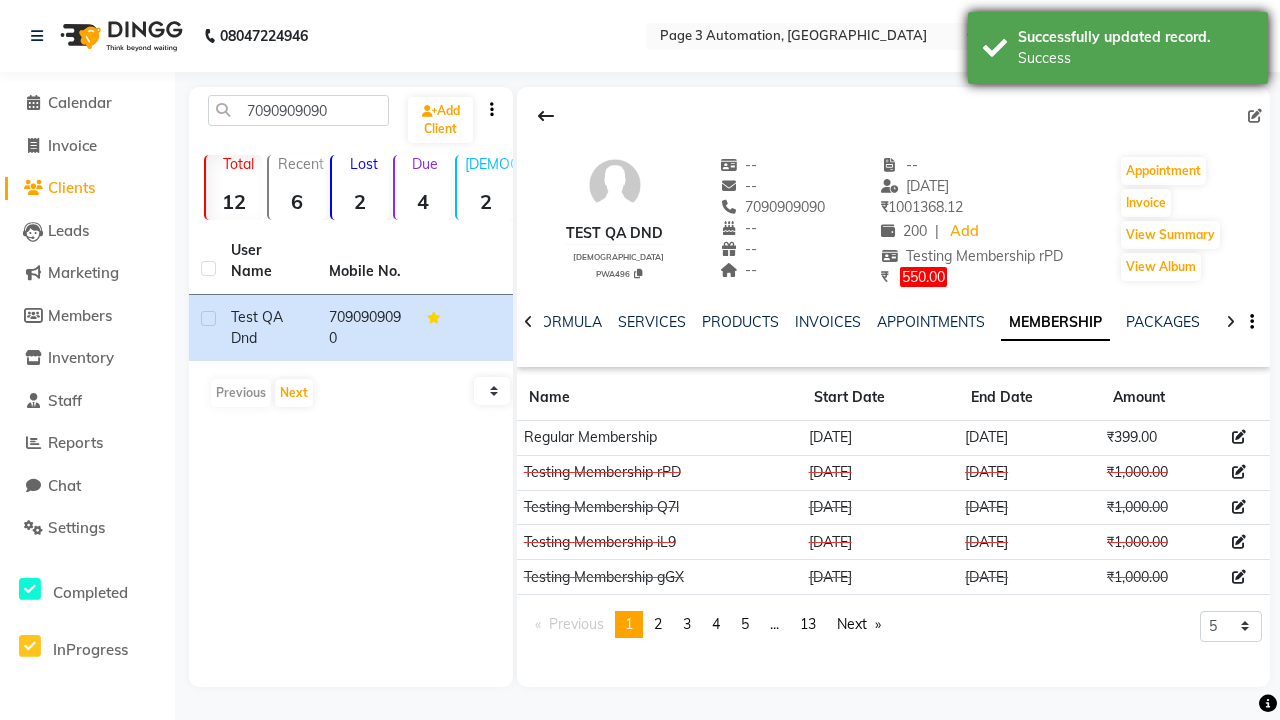 click on "Success" at bounding box center [1135, 58] 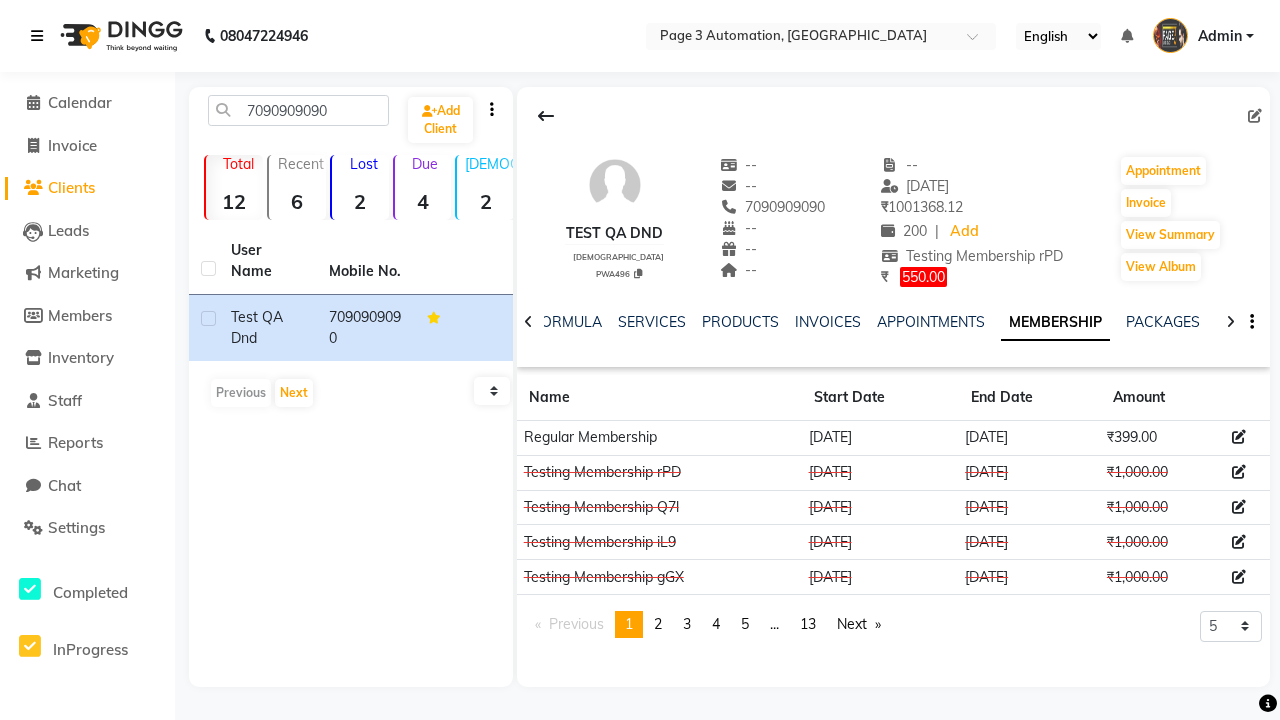 click at bounding box center [37, 36] 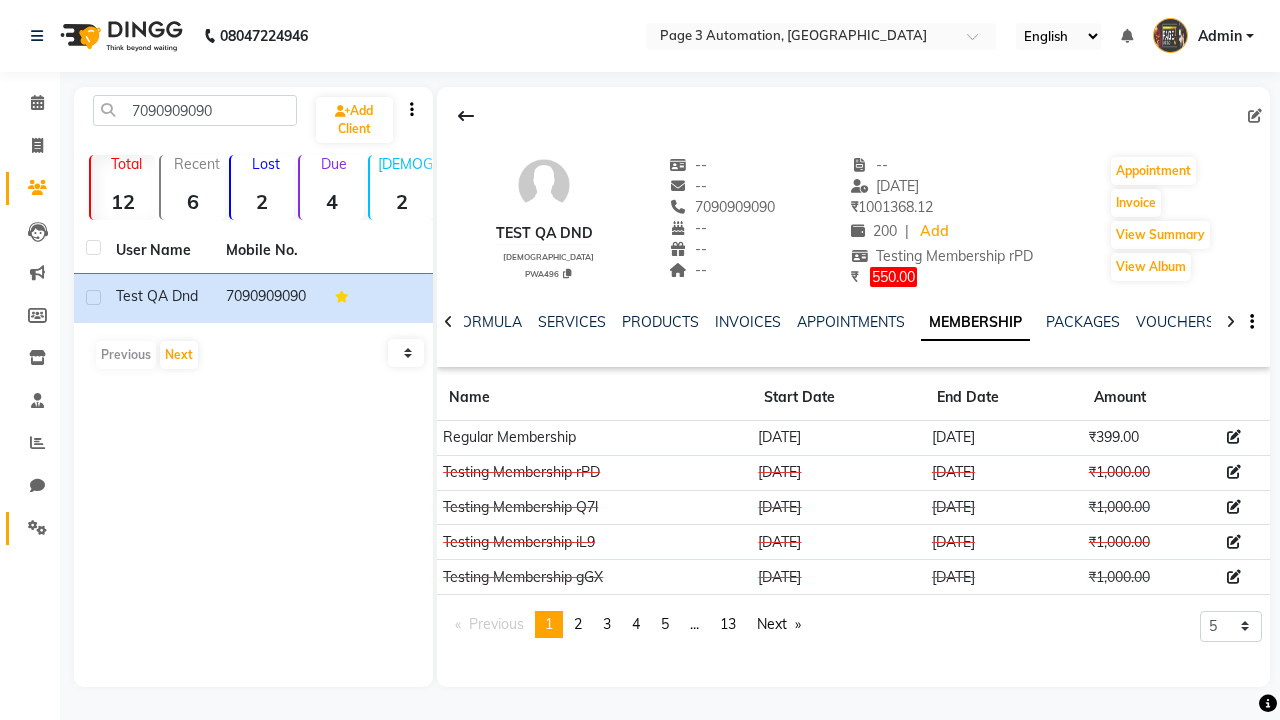 click 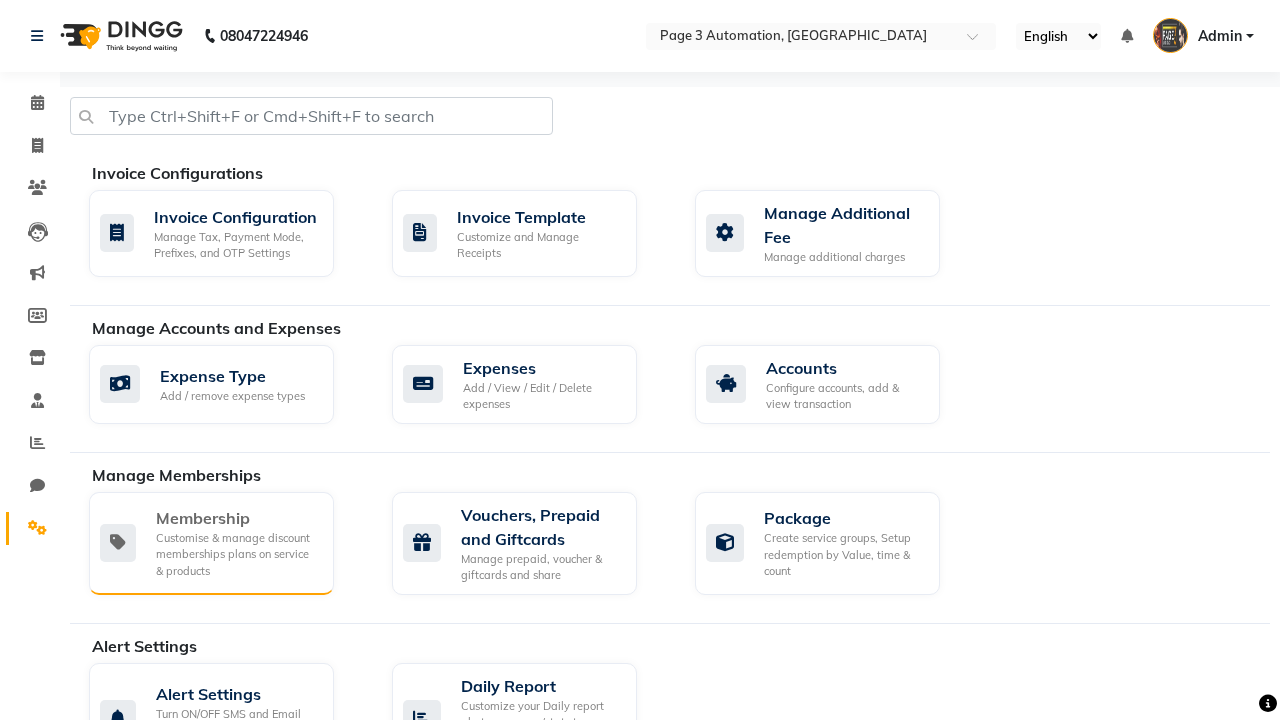 click on "Membership" 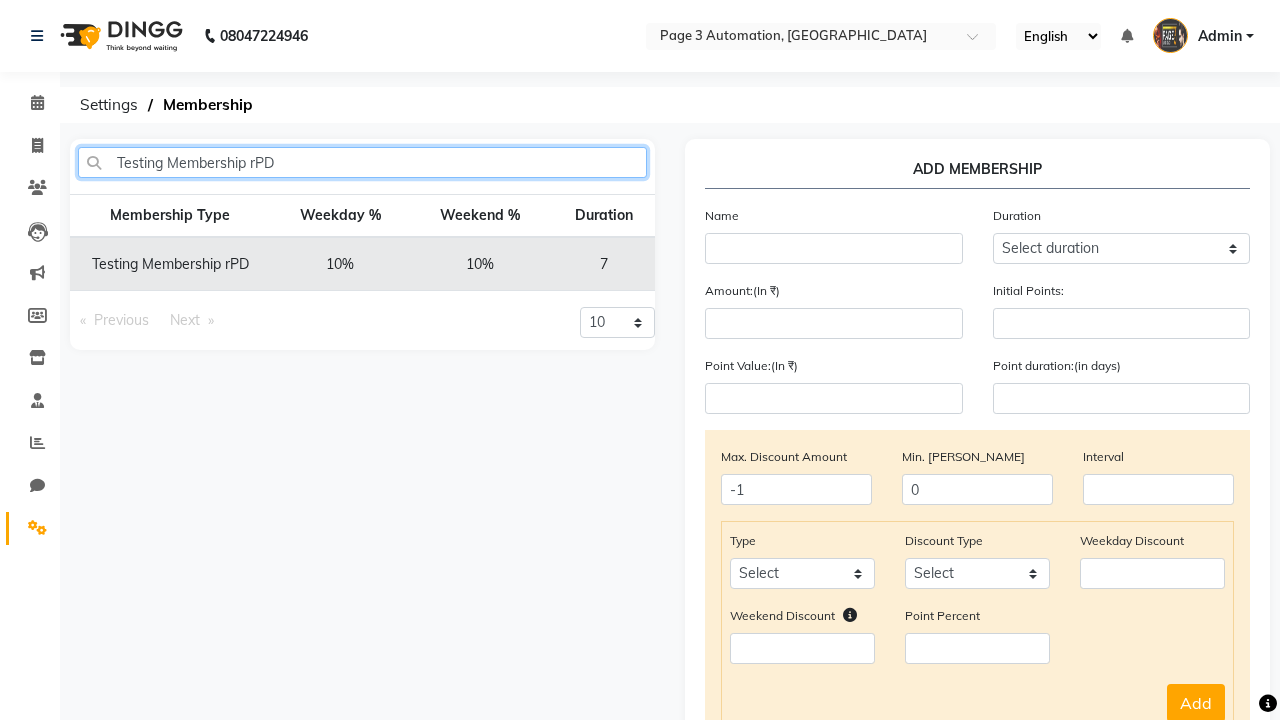 type on "Testing Membership rPD" 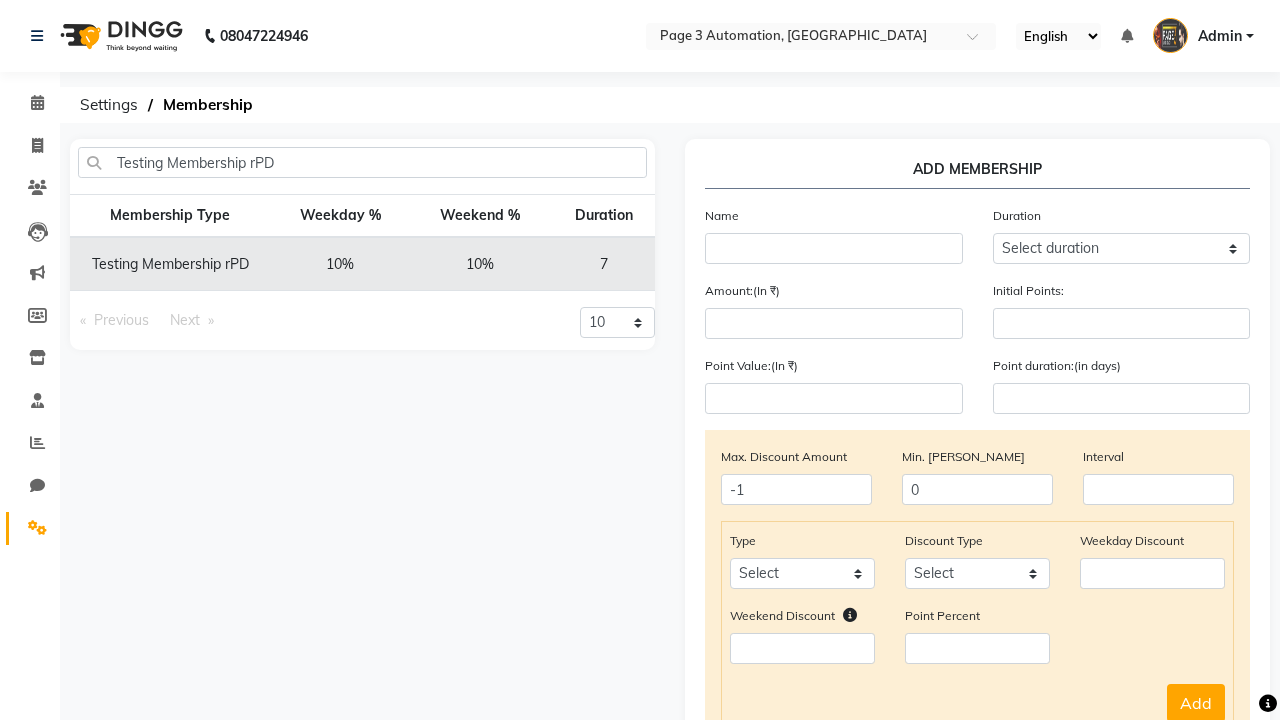 click 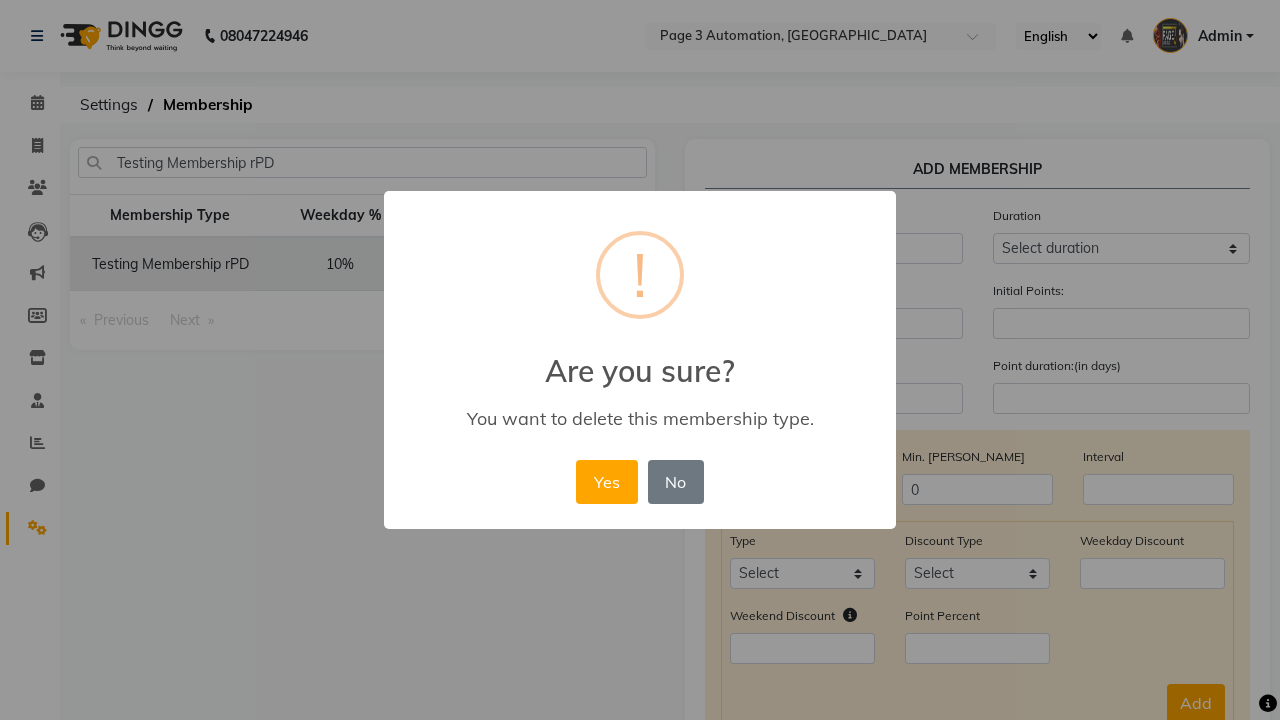 scroll, scrollTop: 0, scrollLeft: 215, axis: horizontal 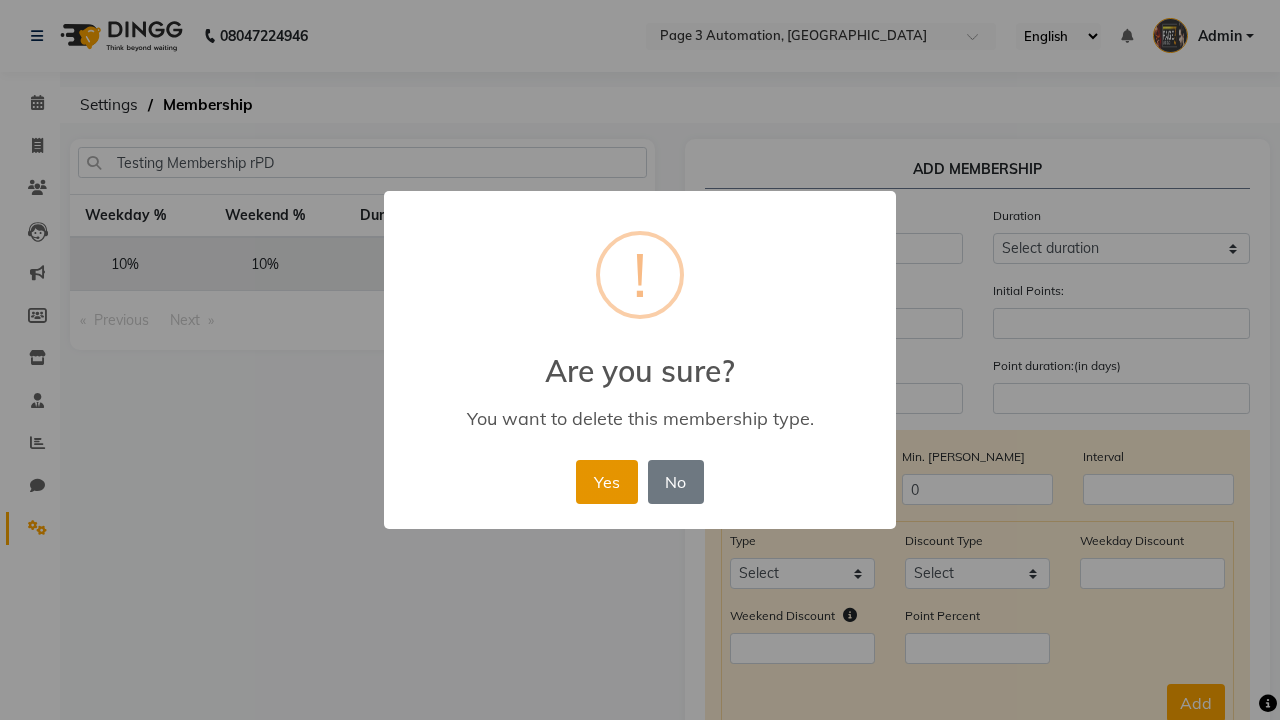 click on "Yes" at bounding box center [606, 482] 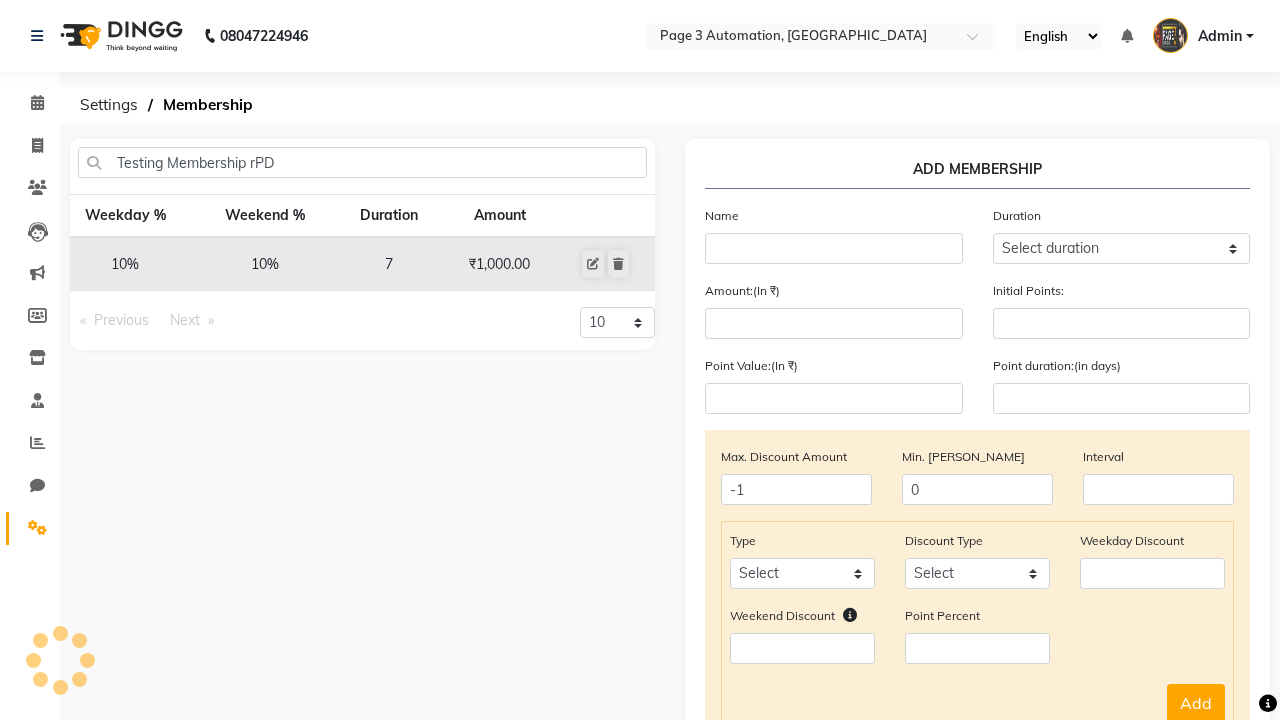 type 